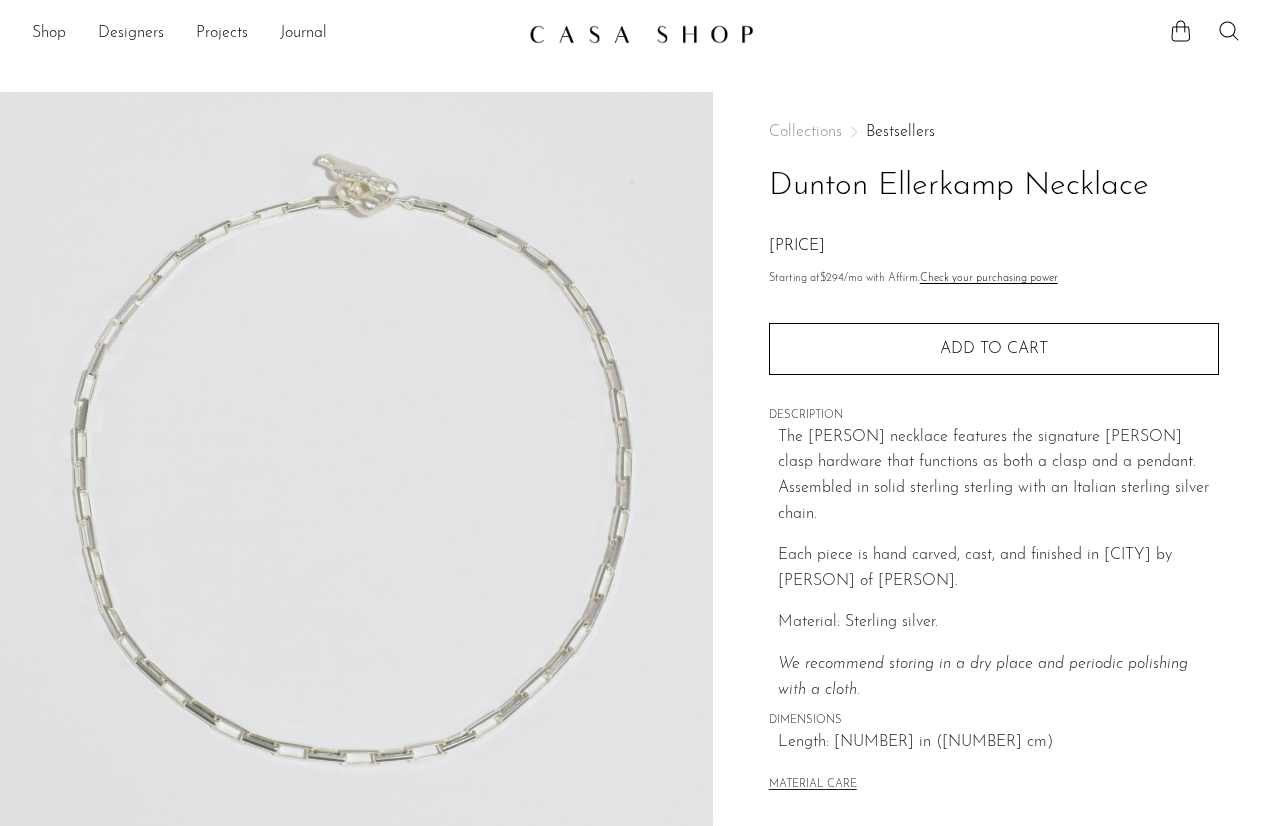scroll, scrollTop: 476, scrollLeft: 0, axis: vertical 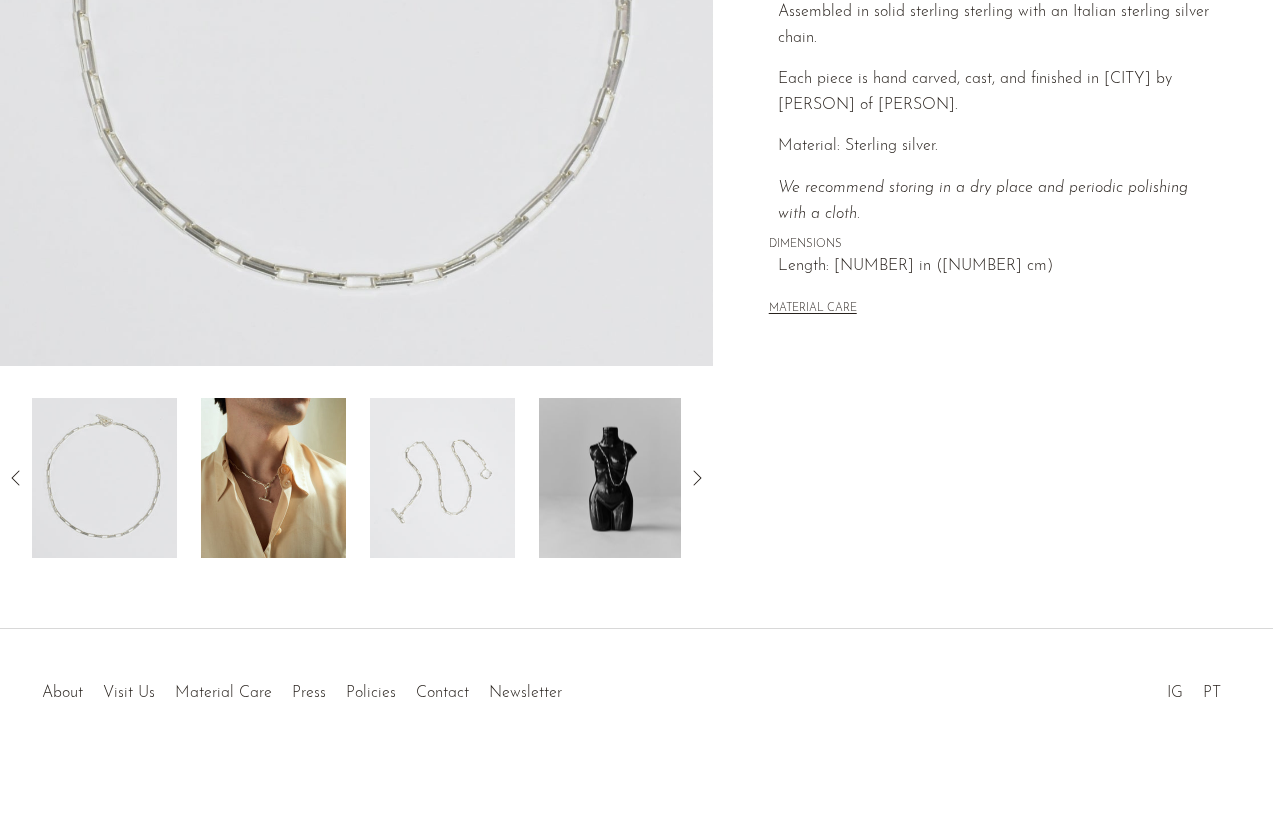 click at bounding box center [273, 478] 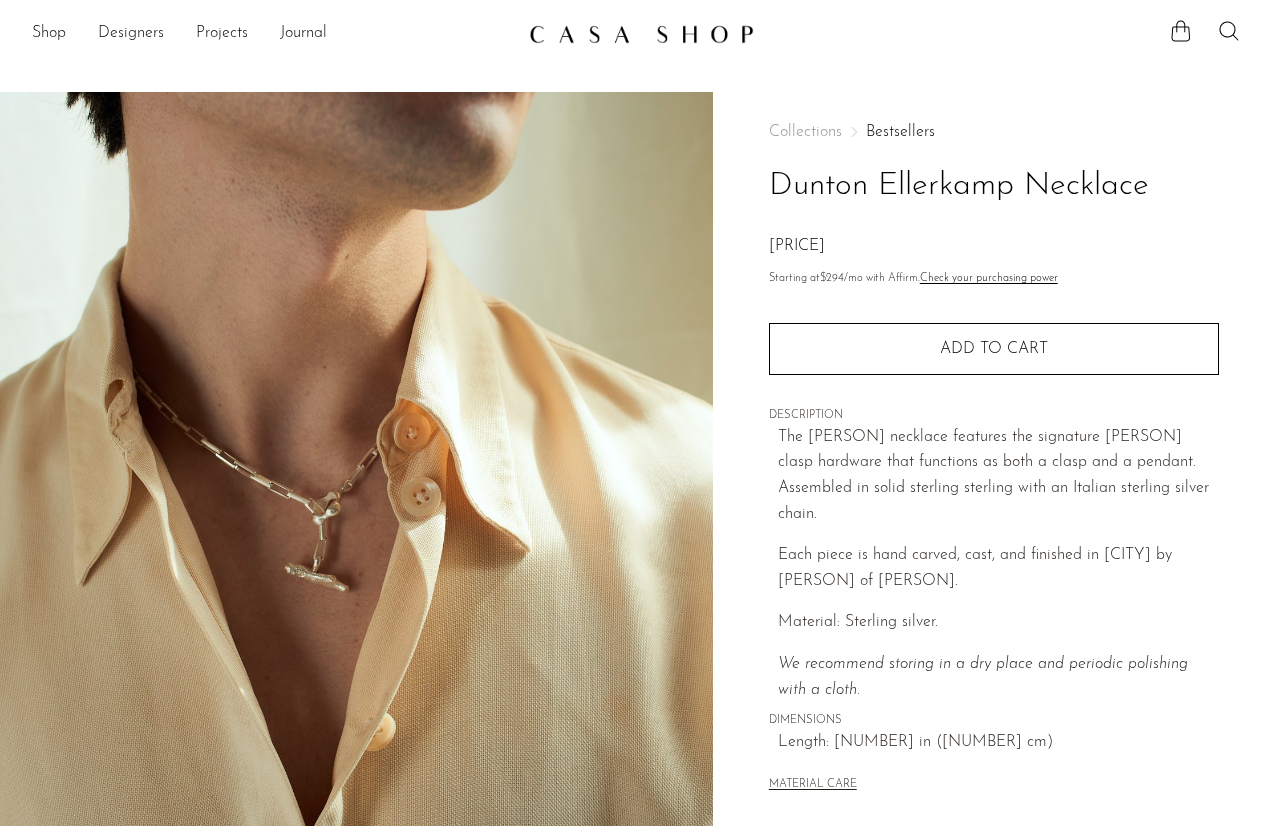 scroll, scrollTop: 449, scrollLeft: 0, axis: vertical 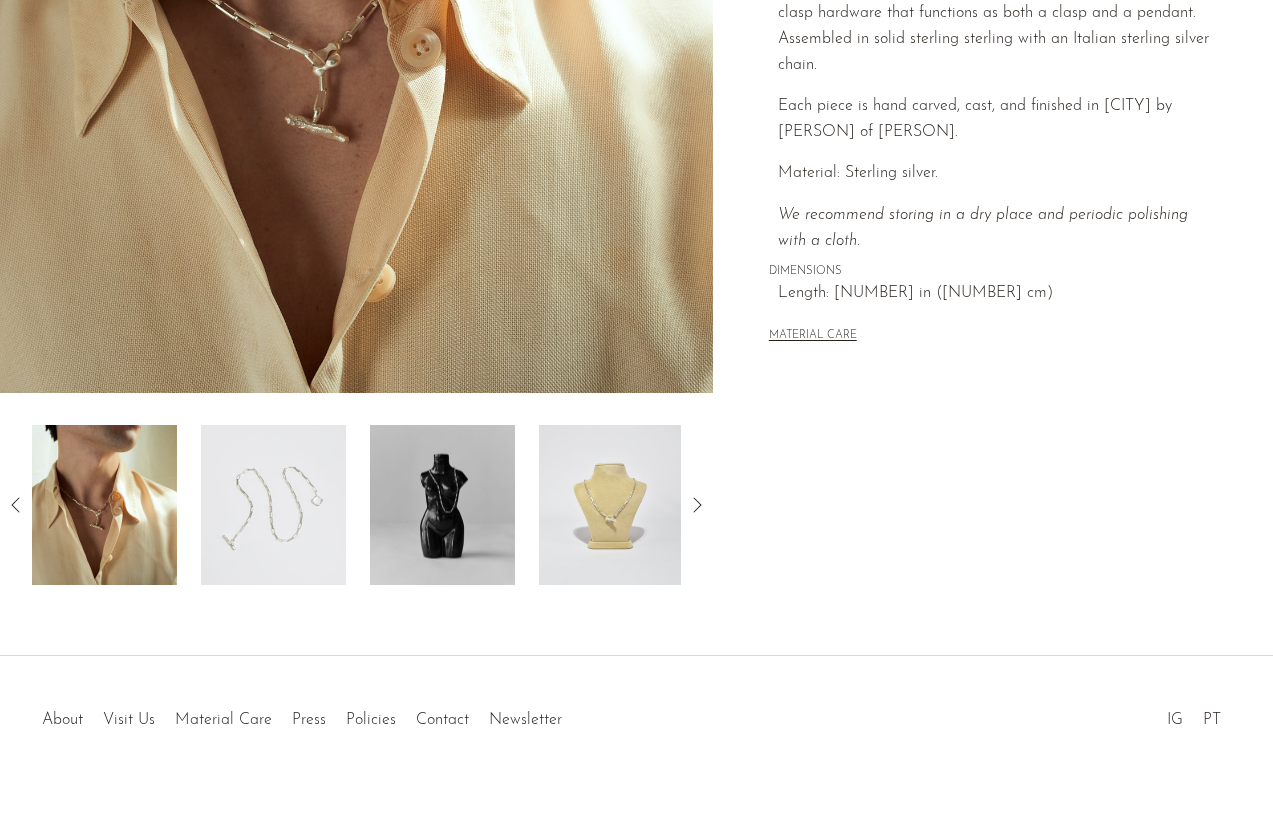 click at bounding box center [273, 505] 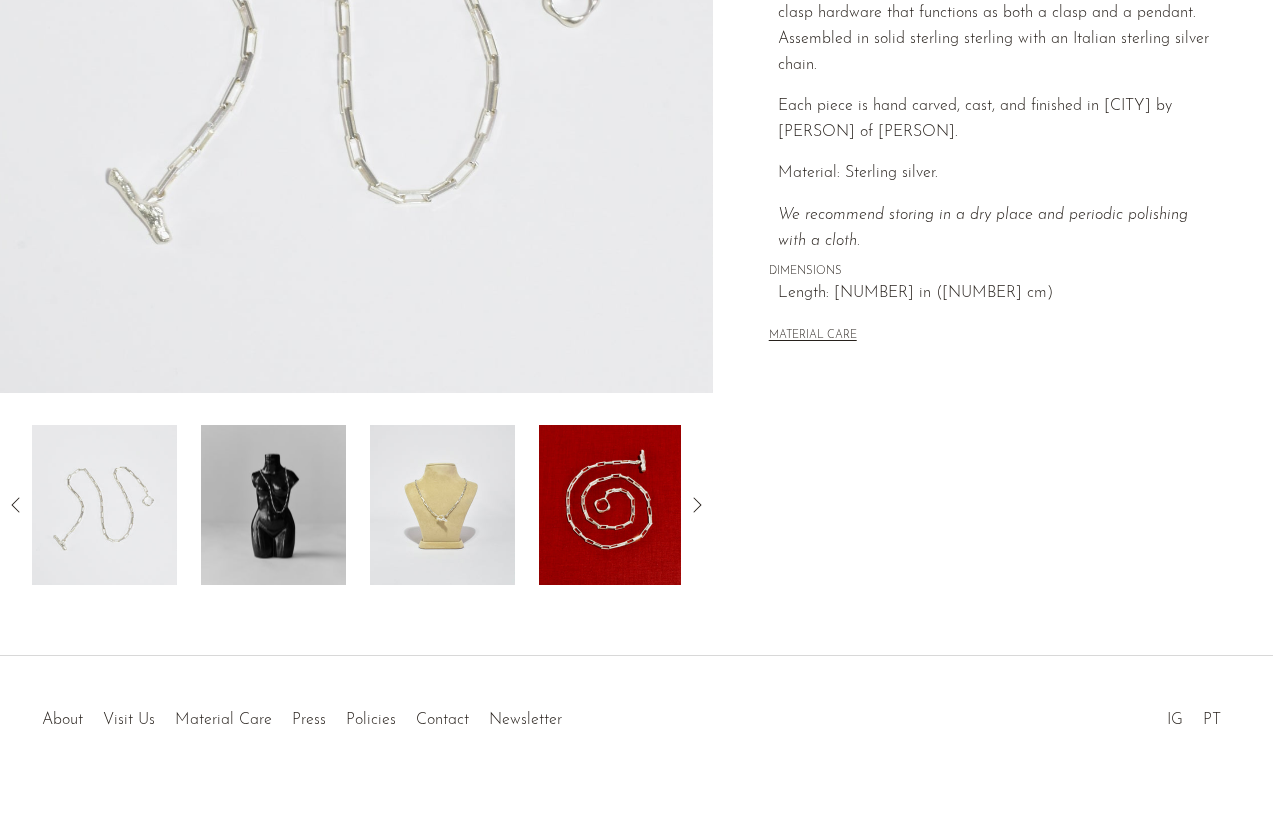 click at bounding box center (273, 505) 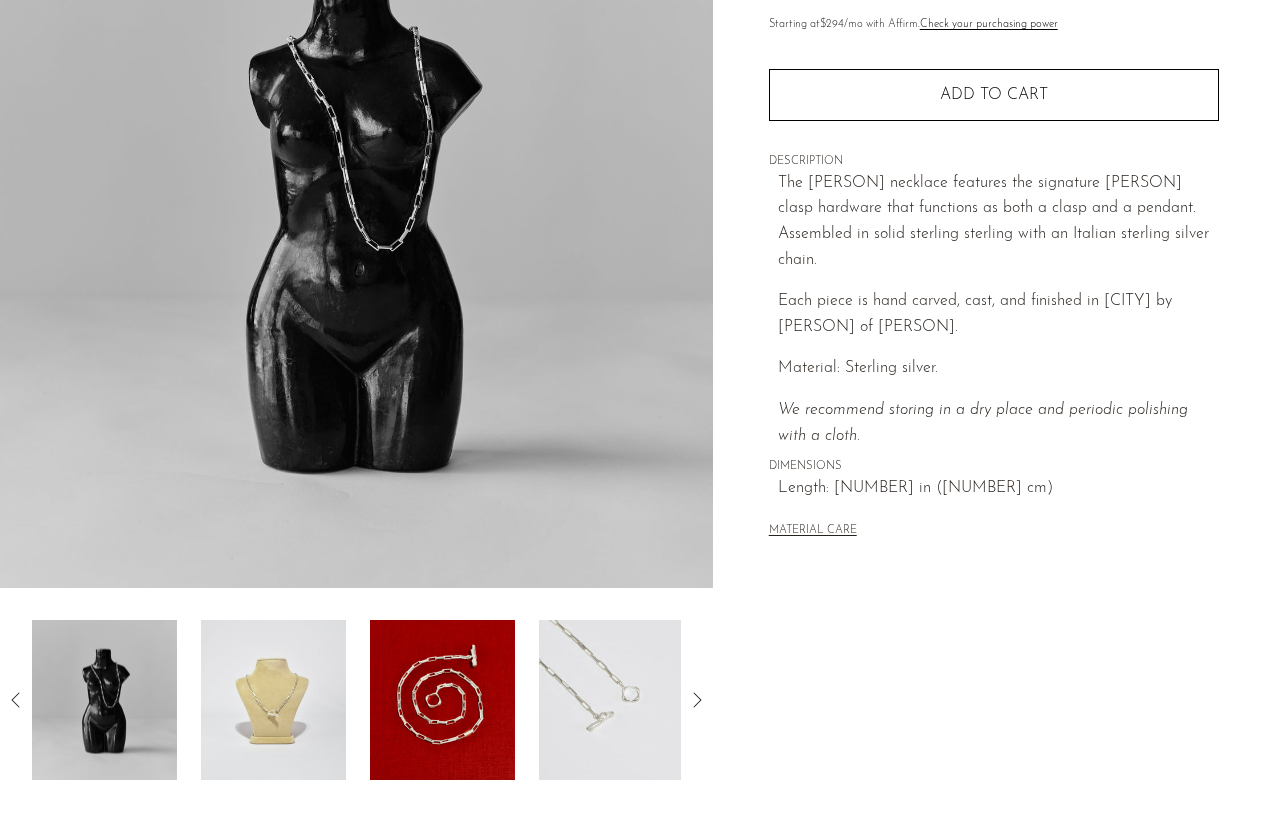 scroll, scrollTop: 459, scrollLeft: 0, axis: vertical 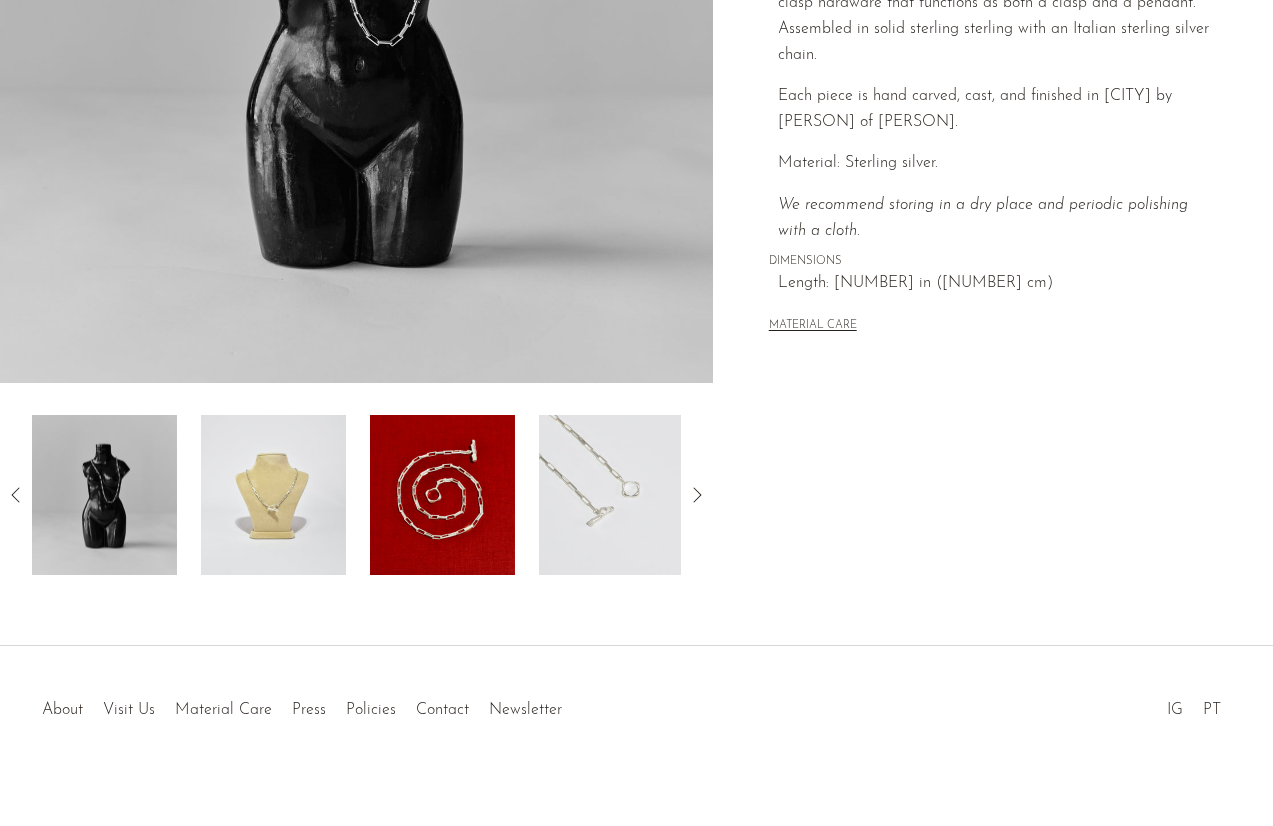 click at bounding box center (273, 495) 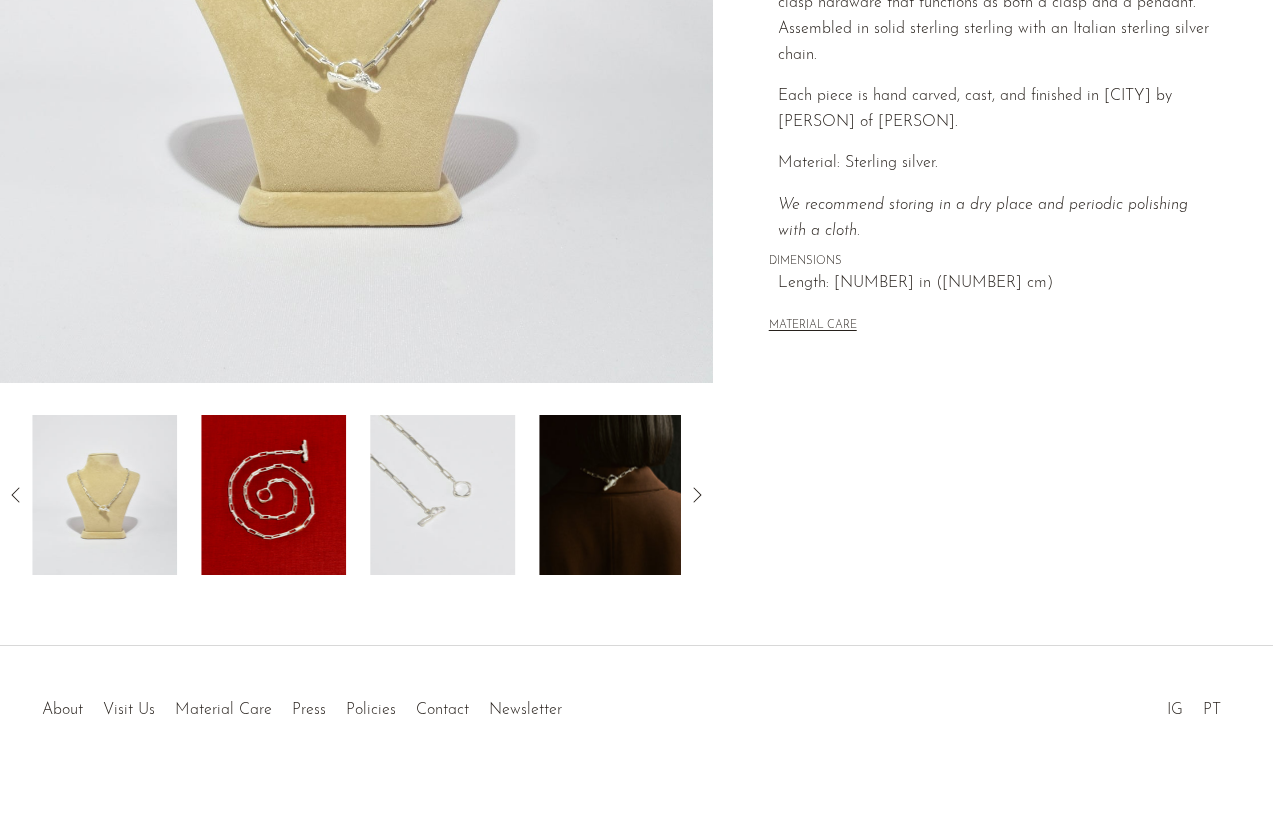 scroll, scrollTop: 243, scrollLeft: 0, axis: vertical 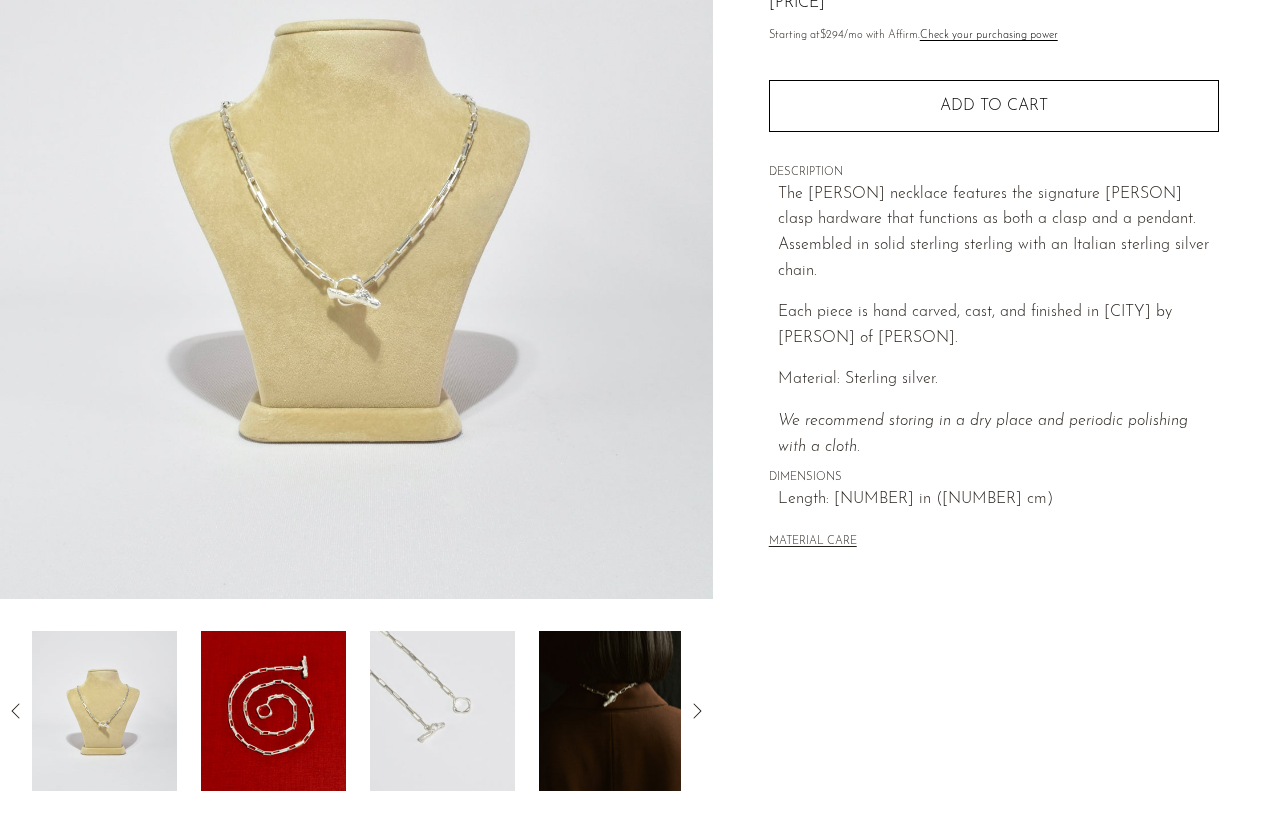 click at bounding box center [611, 711] 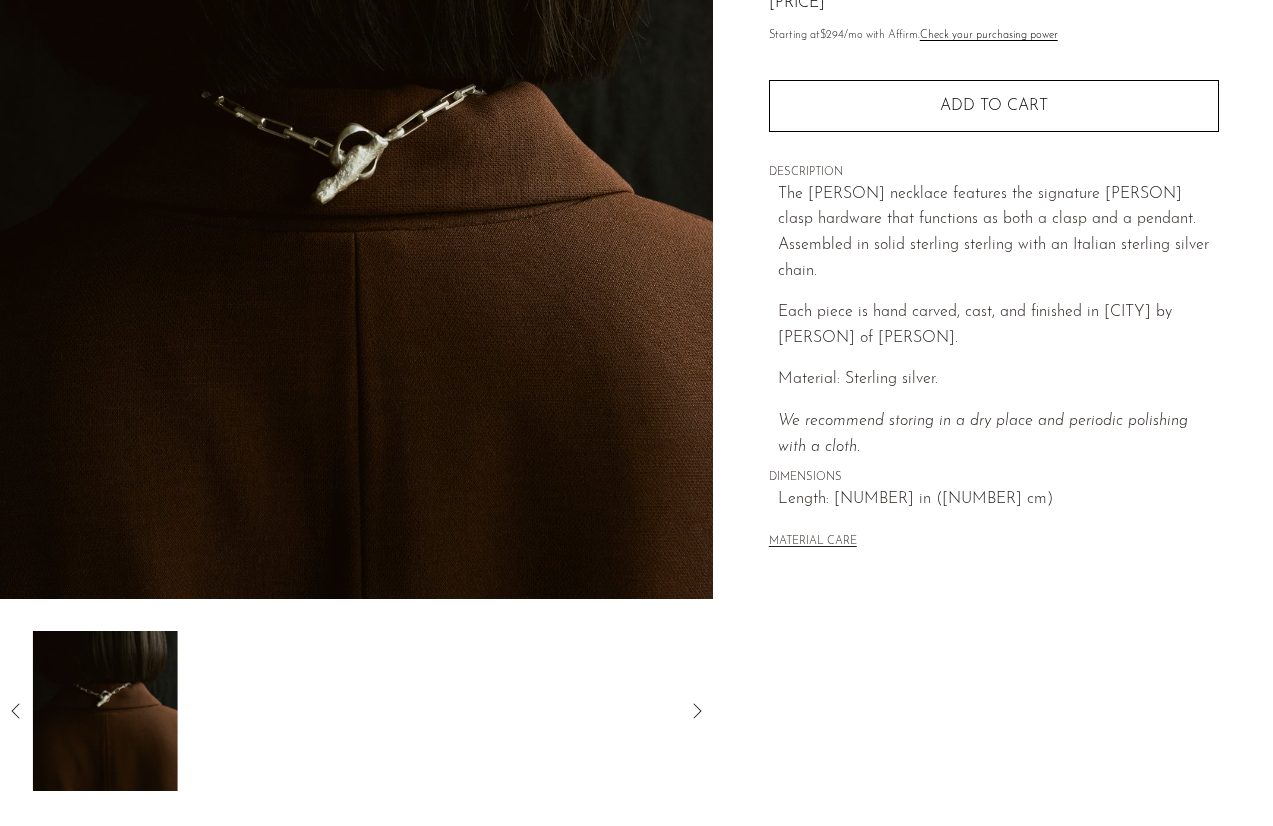 click at bounding box center (356, 711) 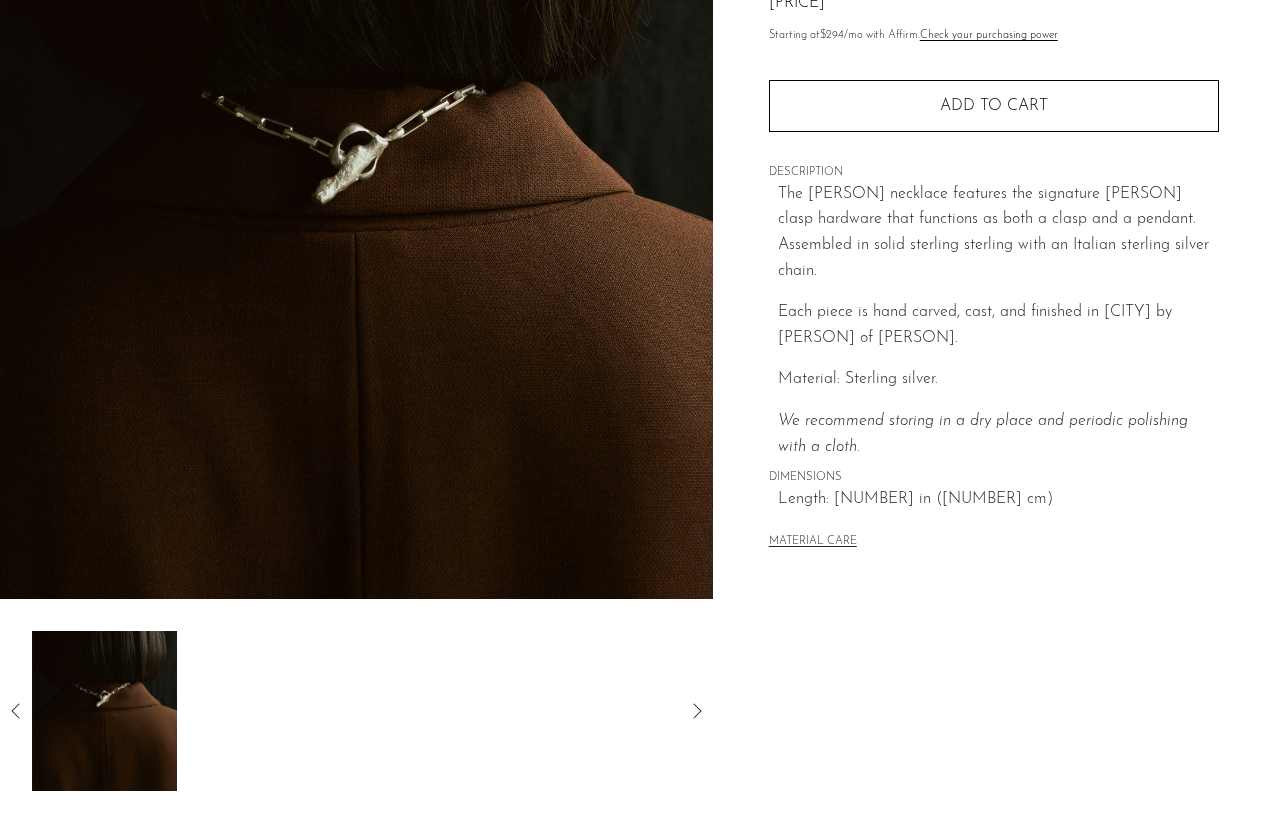 click at bounding box center (356, 711) 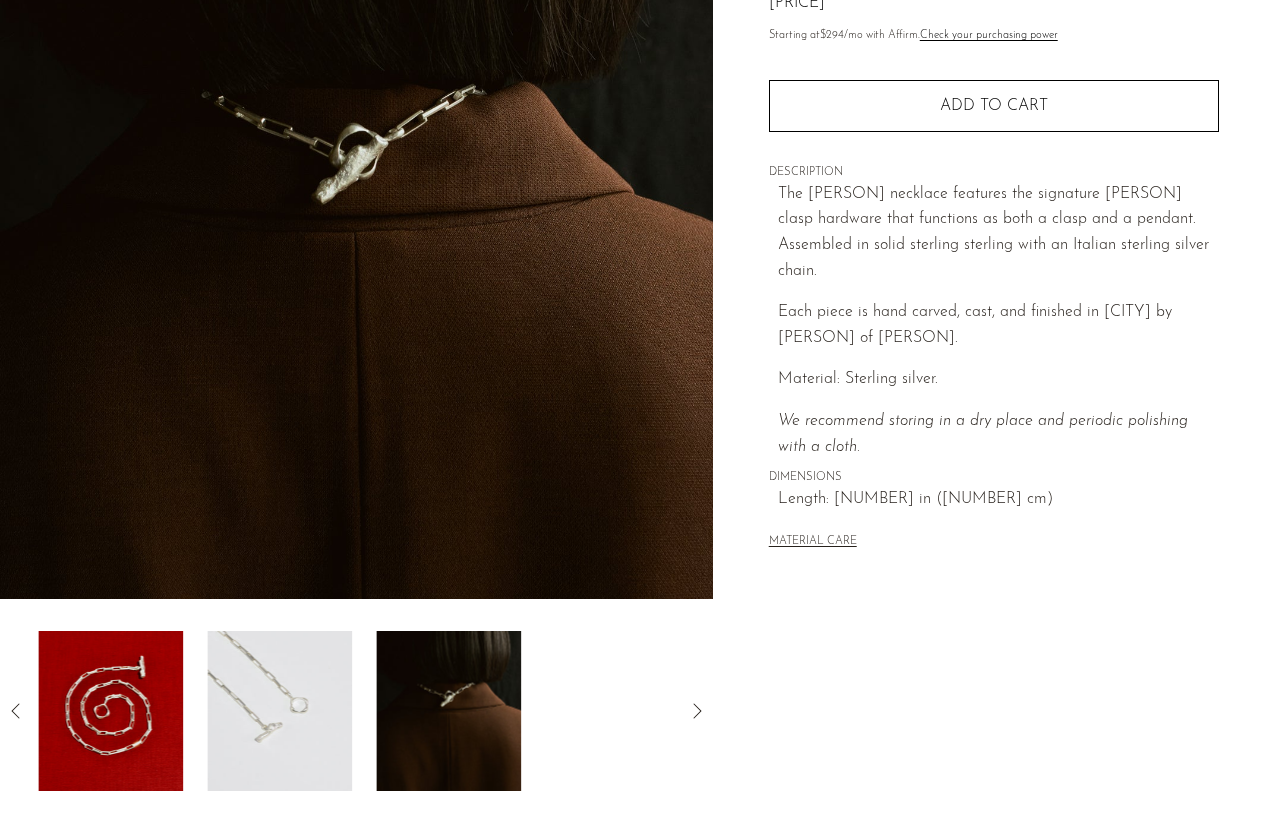 click on "Dunton Ellerkamp Necklace
$8,476.00" at bounding box center (636, 320) 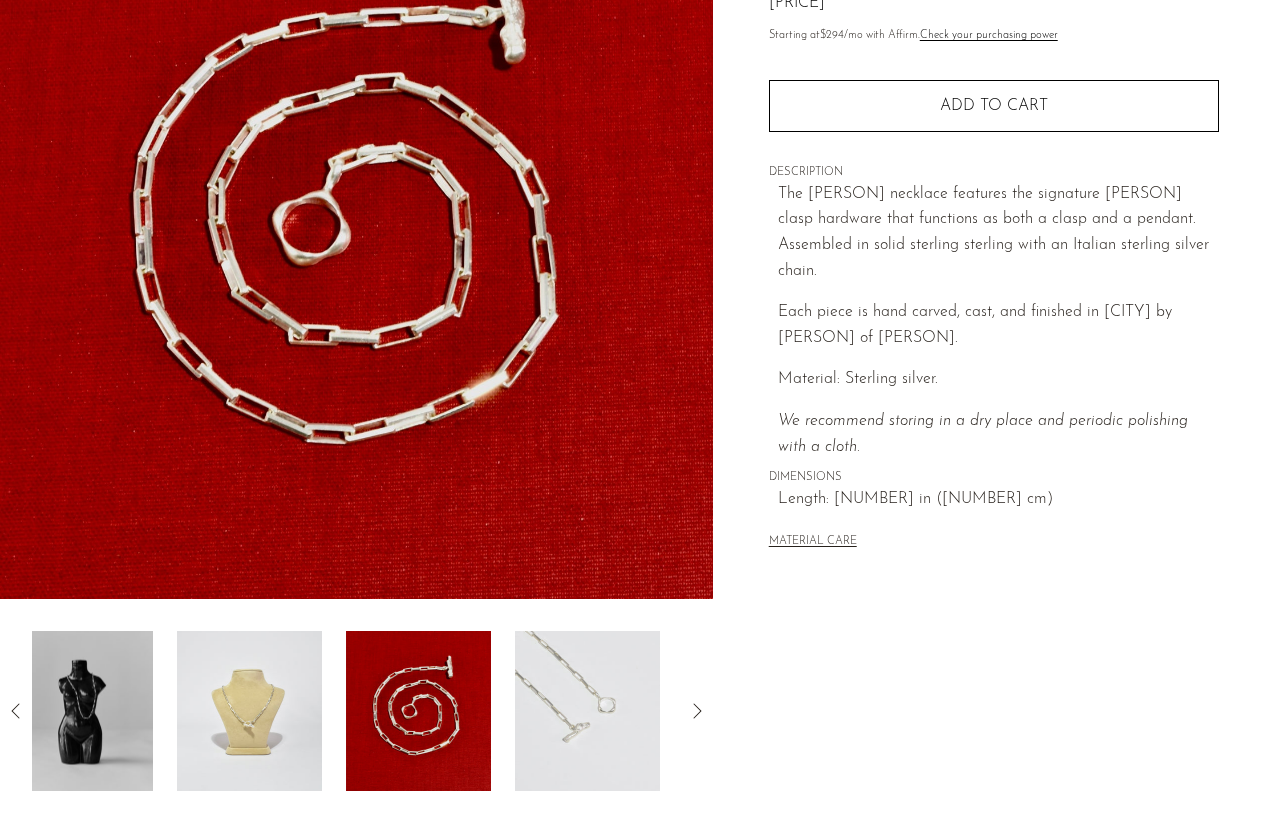 click at bounding box center [356, 711] 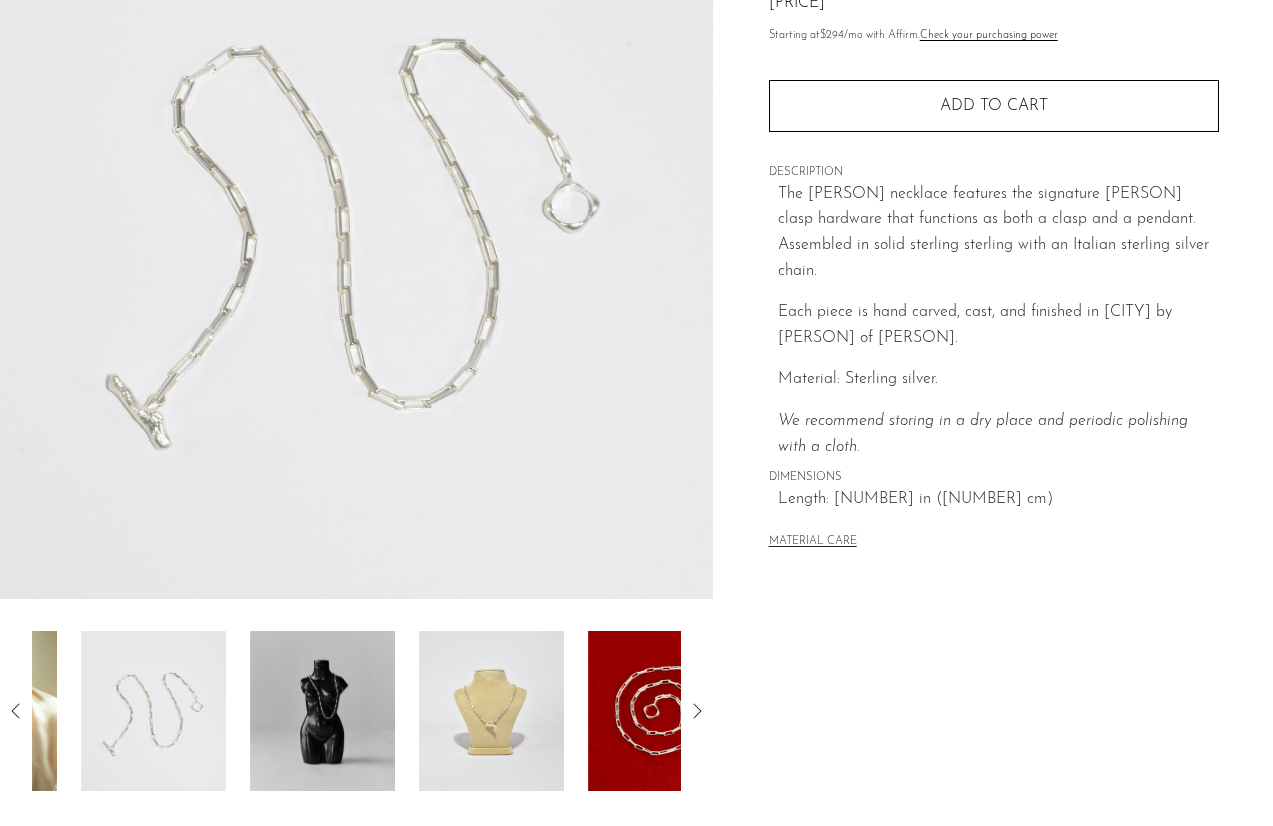 click at bounding box center [356, 711] 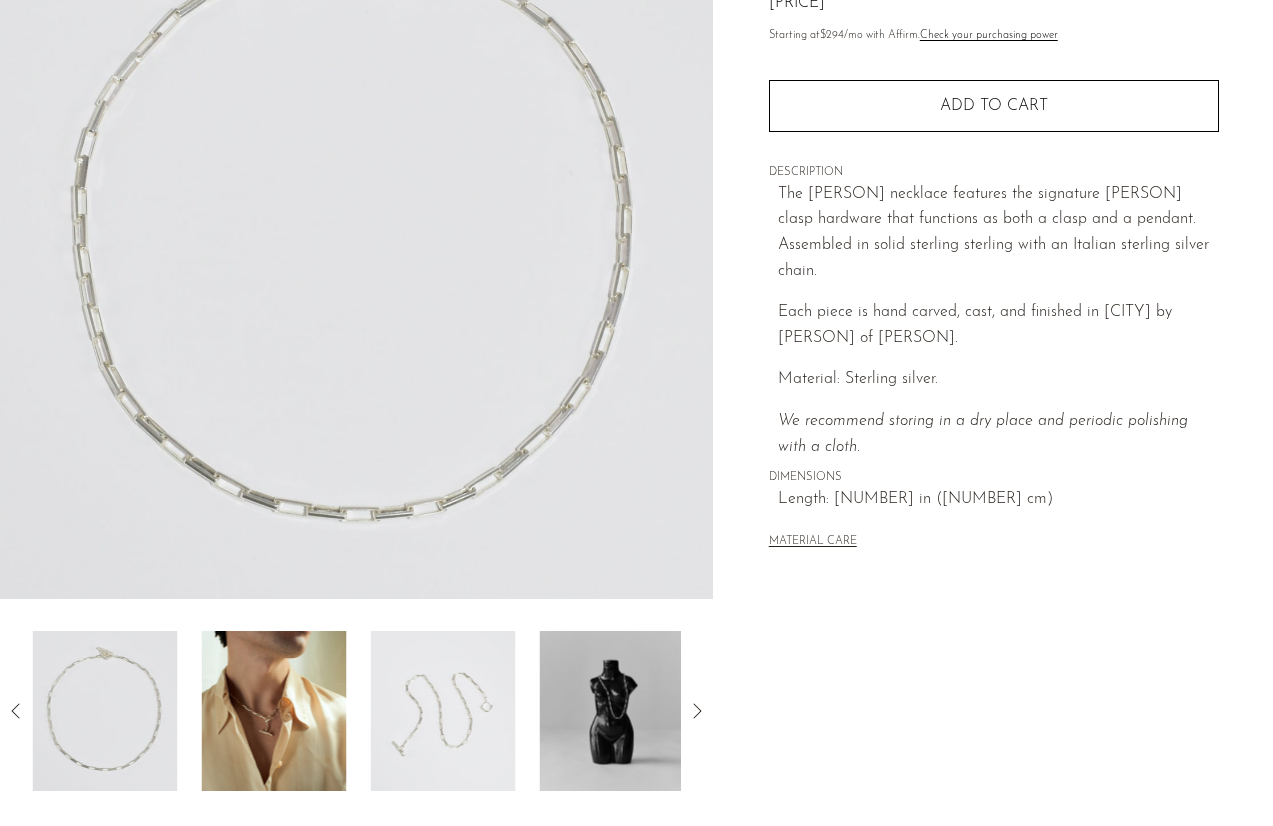 click at bounding box center (274, 711) 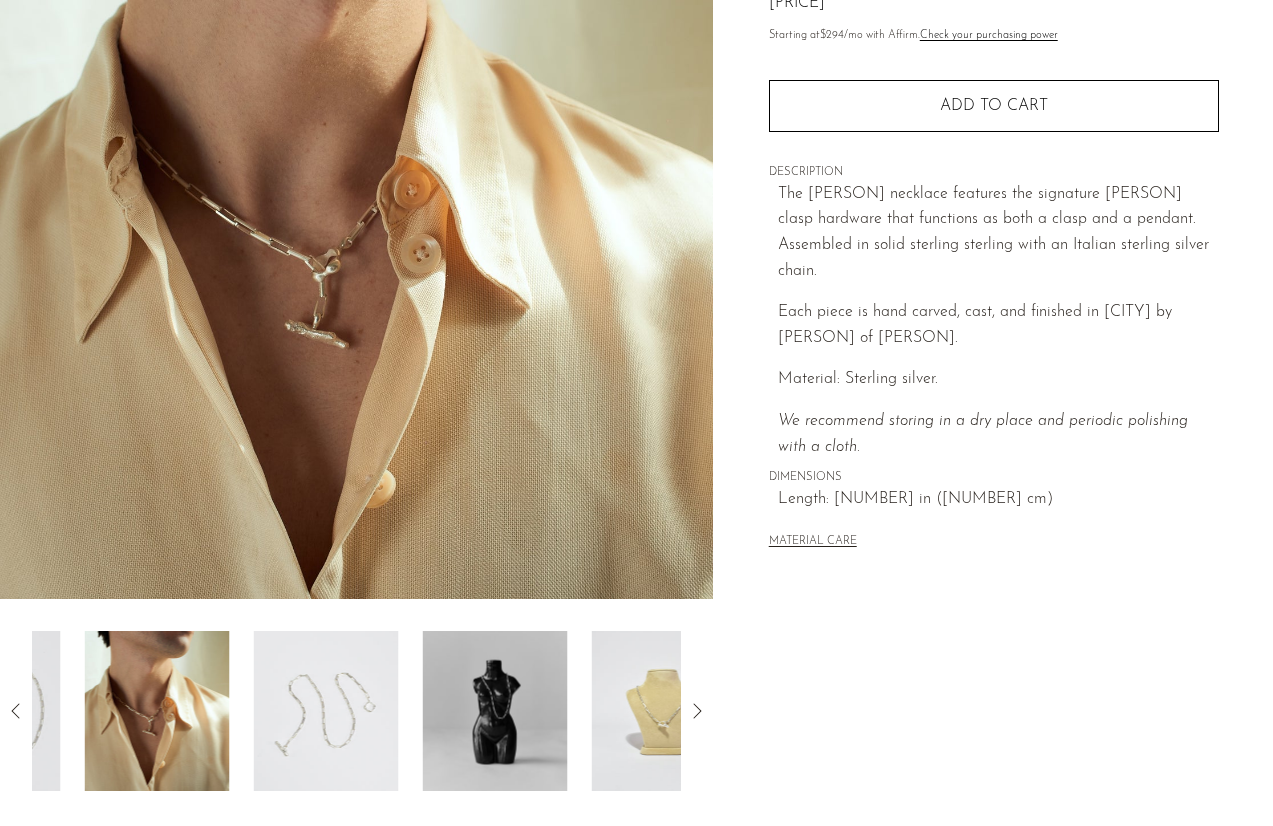 click at bounding box center (326, 711) 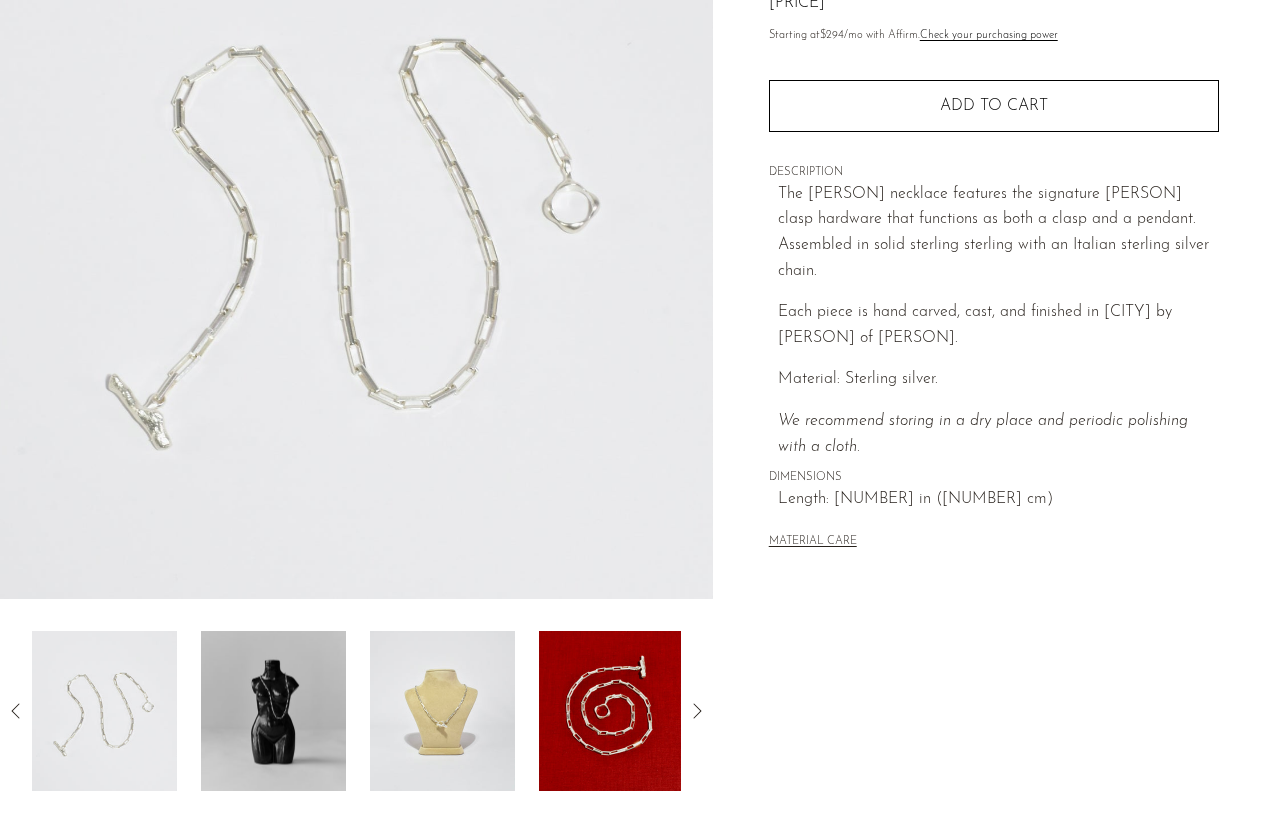 click at bounding box center (104, 711) 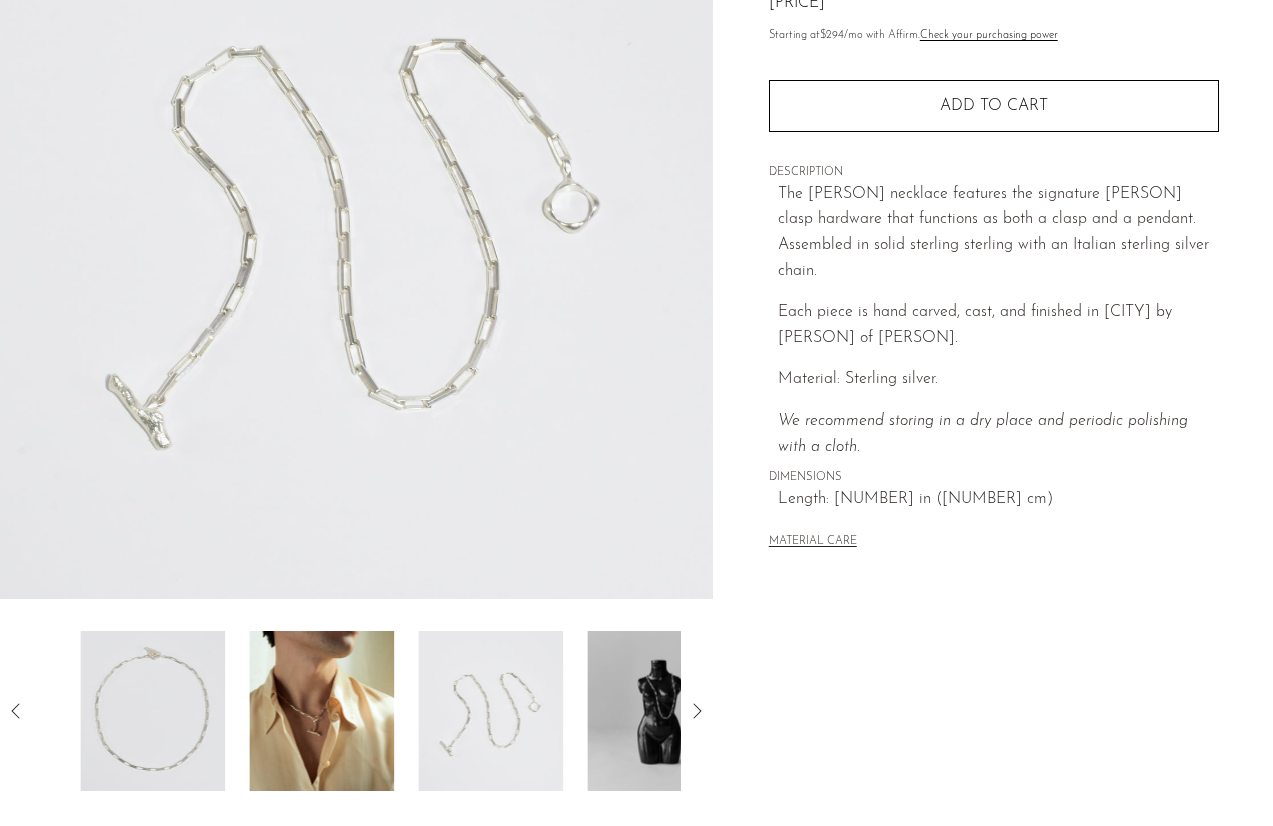 click at bounding box center [356, 711] 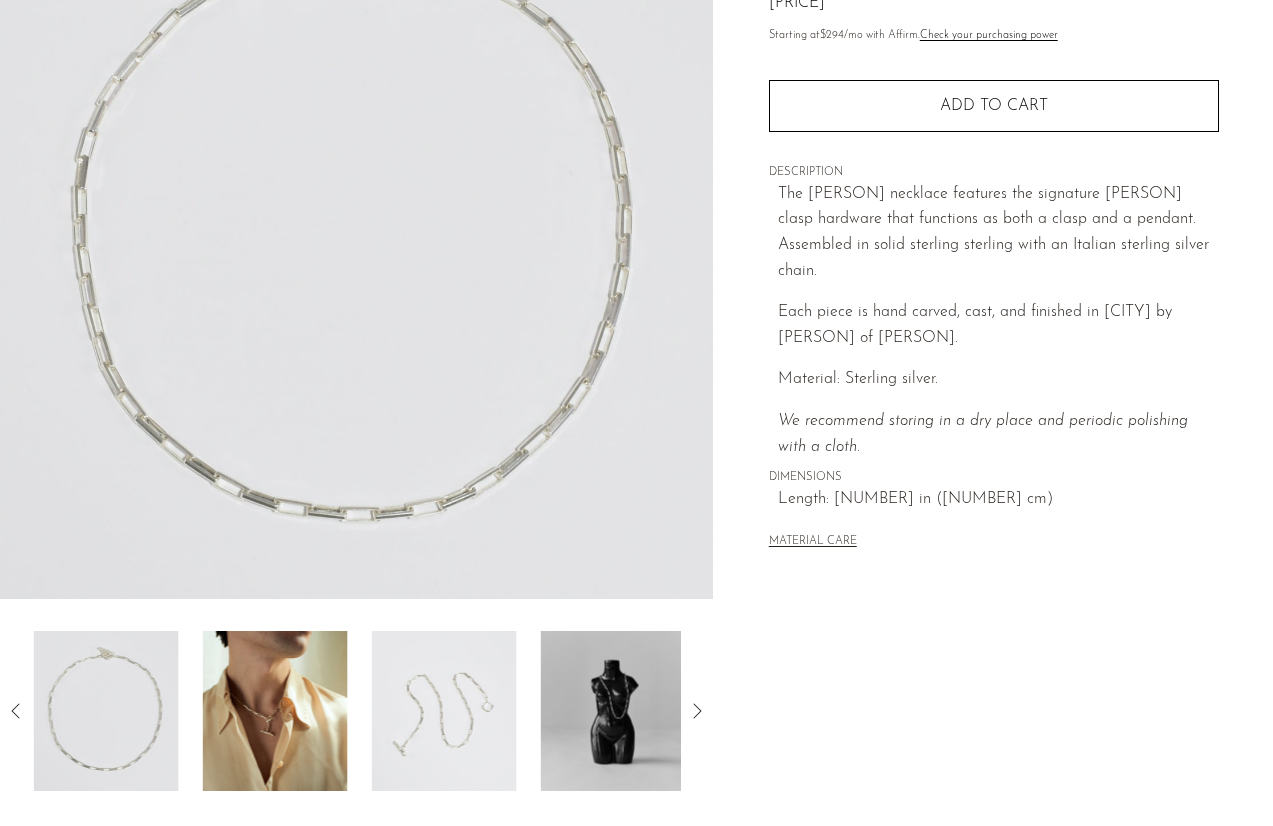 click at bounding box center [275, 711] 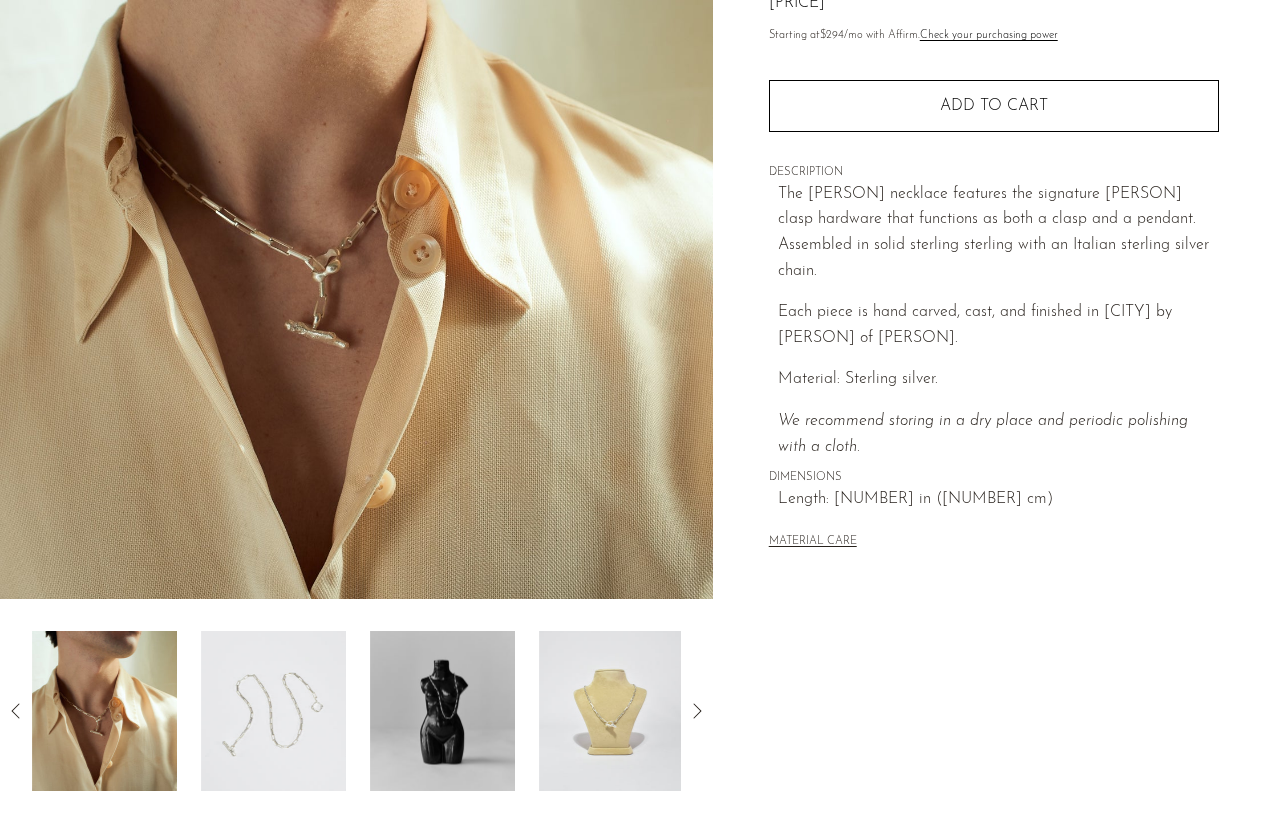 scroll, scrollTop: 0, scrollLeft: 0, axis: both 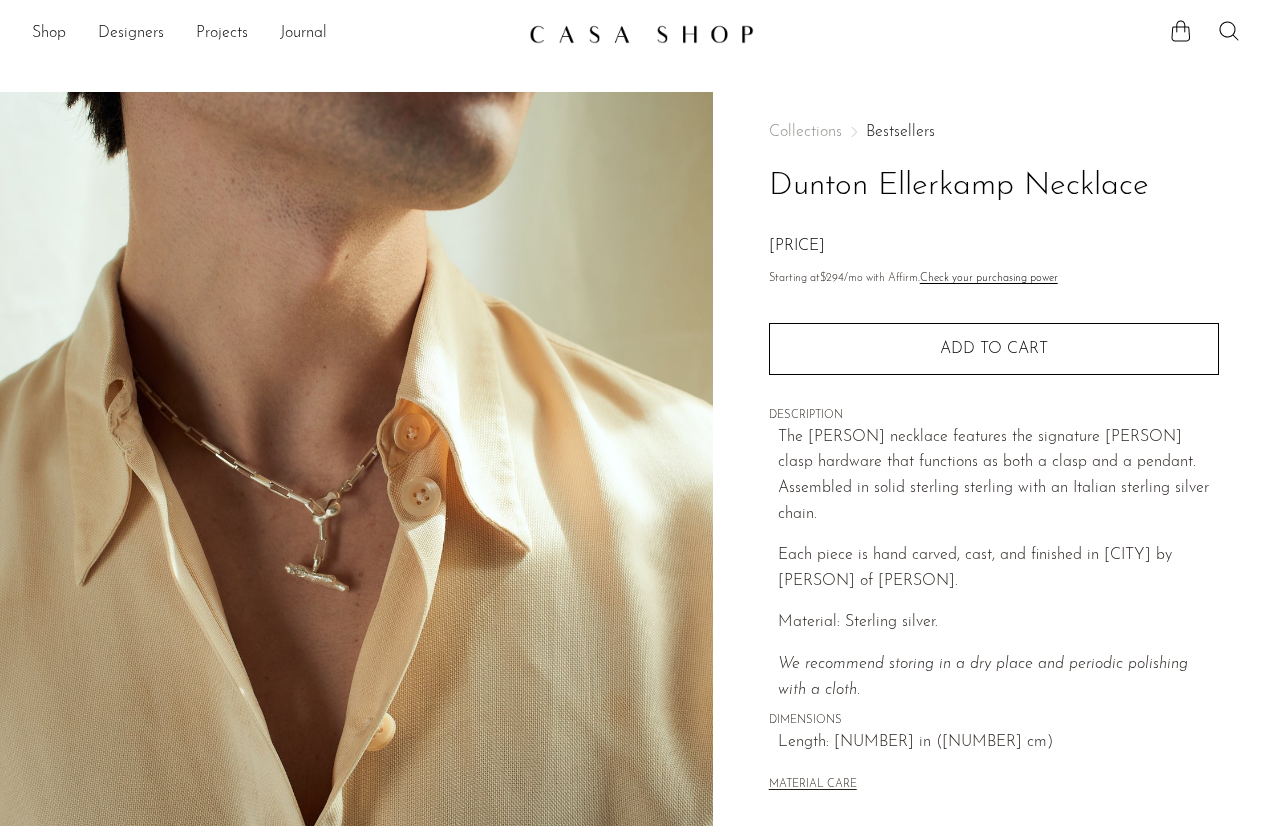 click on "Bestsellers" at bounding box center [900, 132] 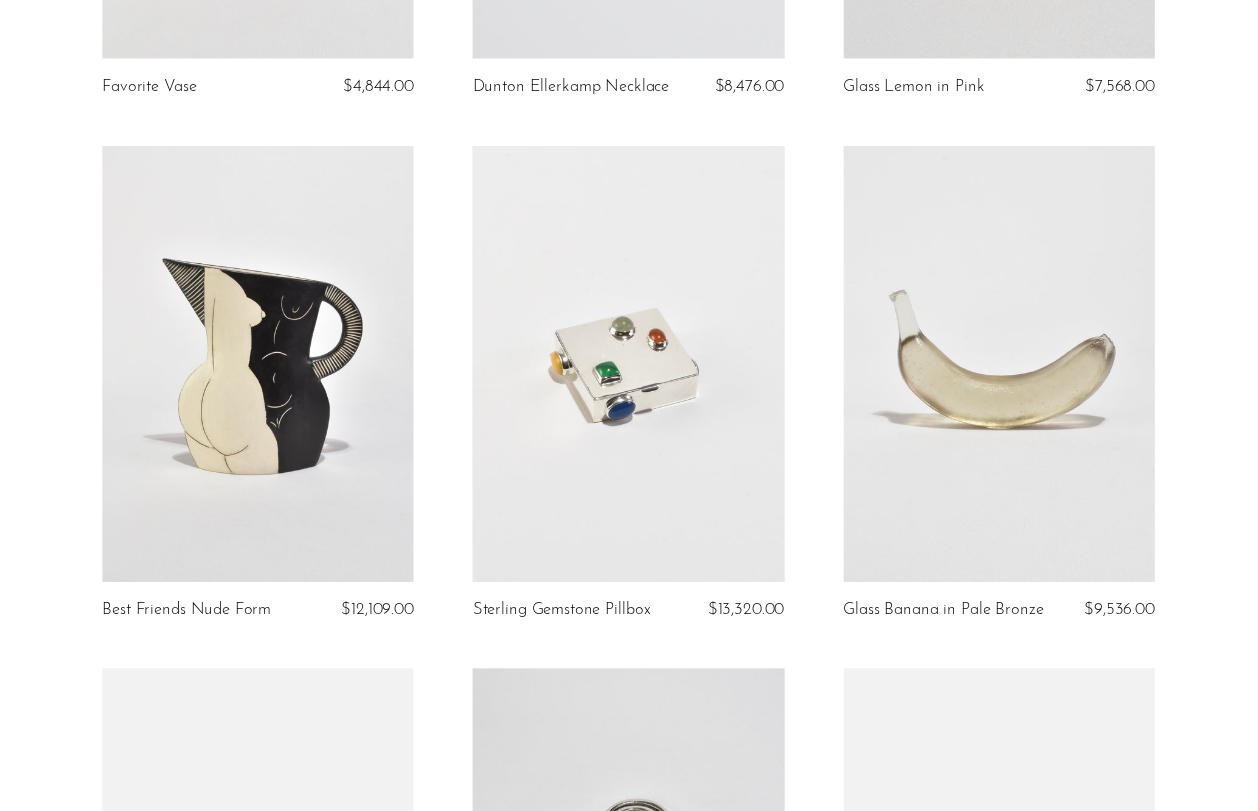 scroll, scrollTop: 0, scrollLeft: 0, axis: both 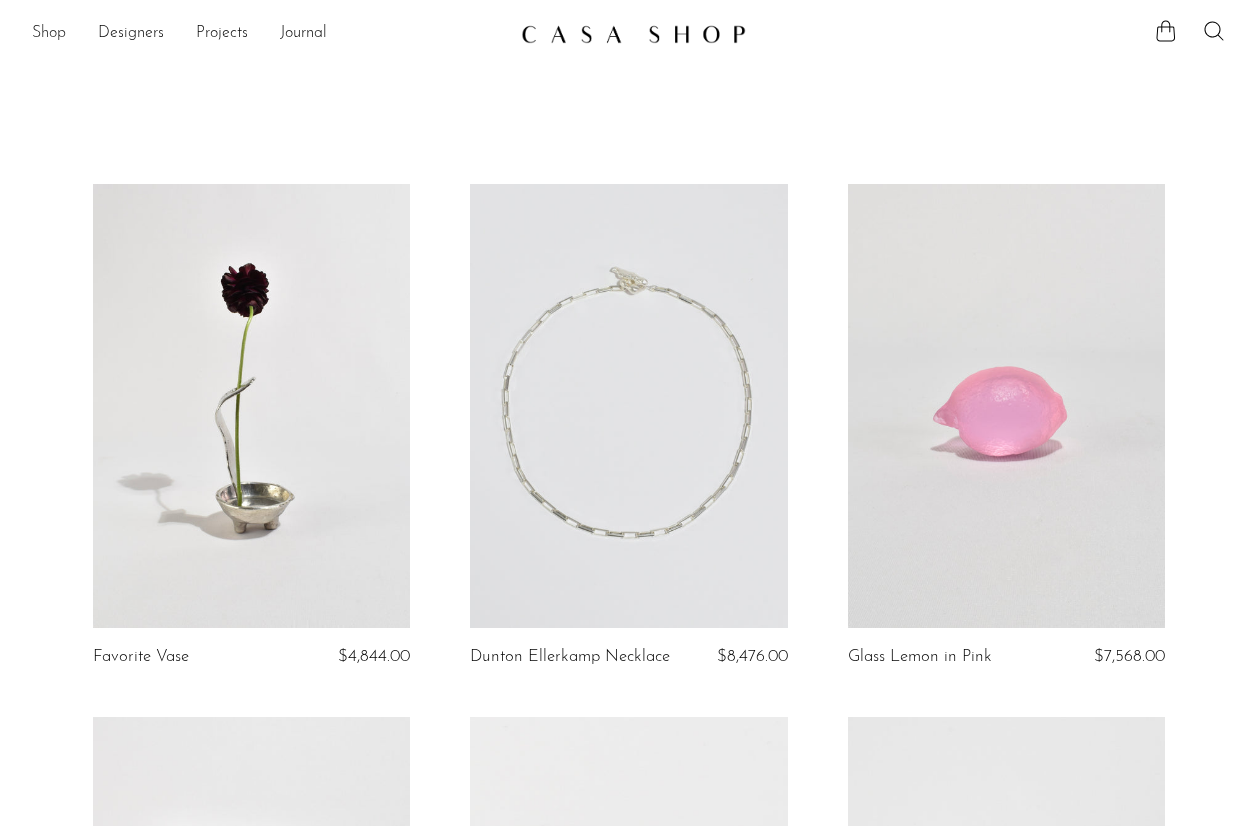 click on "Shop" at bounding box center [49, 34] 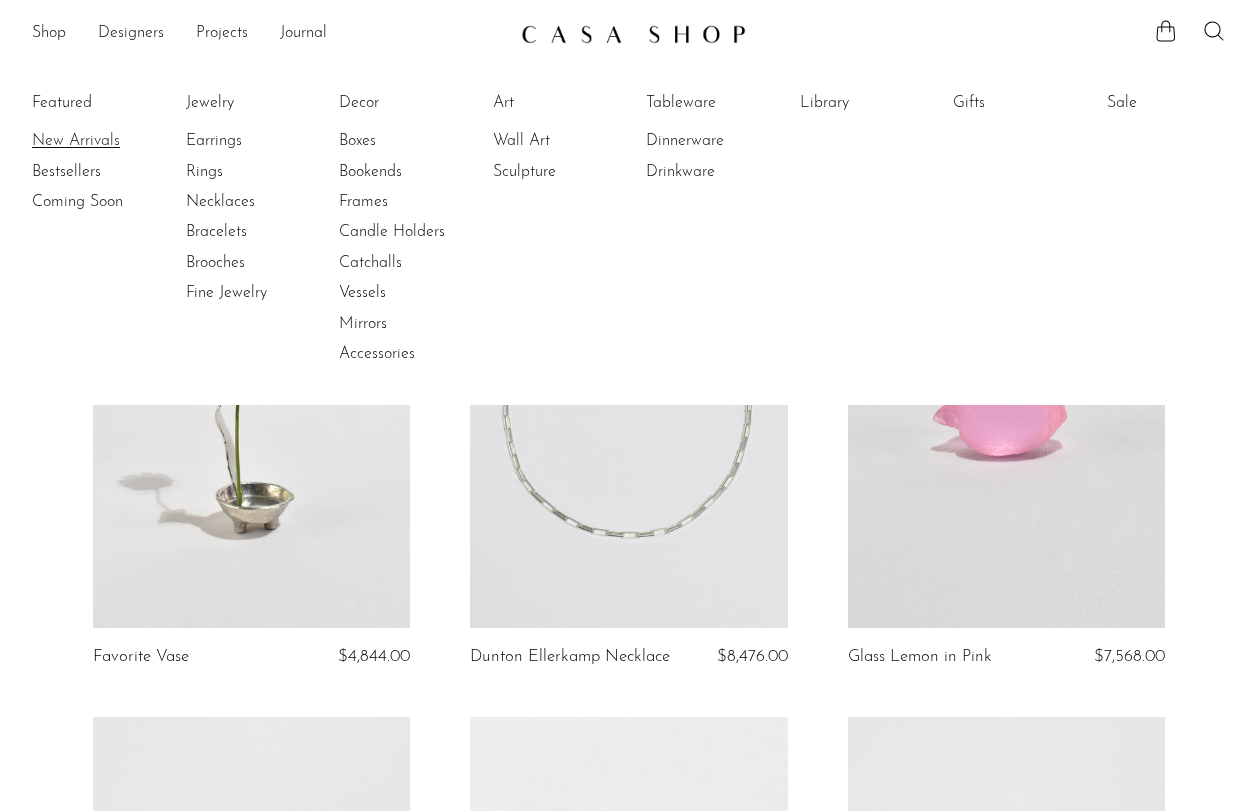 click on "New Arrivals" at bounding box center (107, 141) 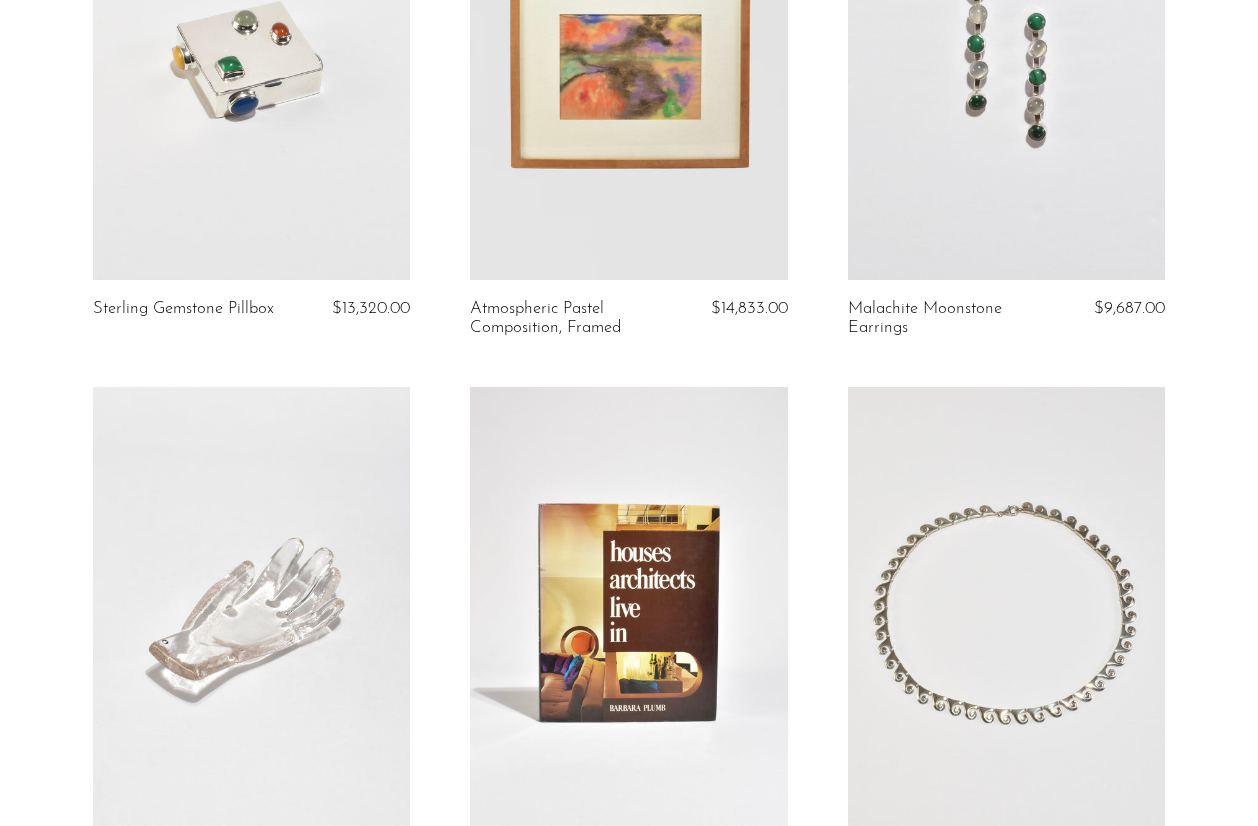 scroll, scrollTop: 450, scrollLeft: 0, axis: vertical 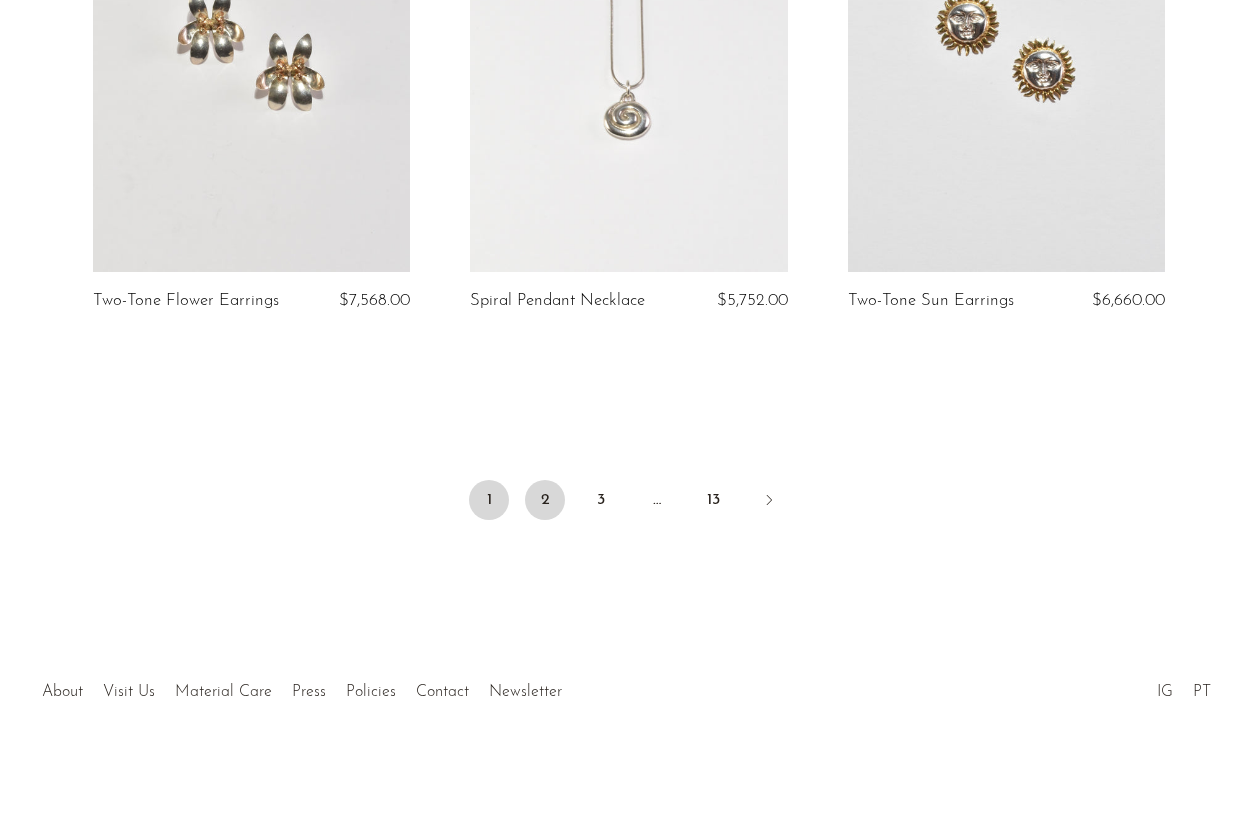 click on "2" at bounding box center [545, 500] 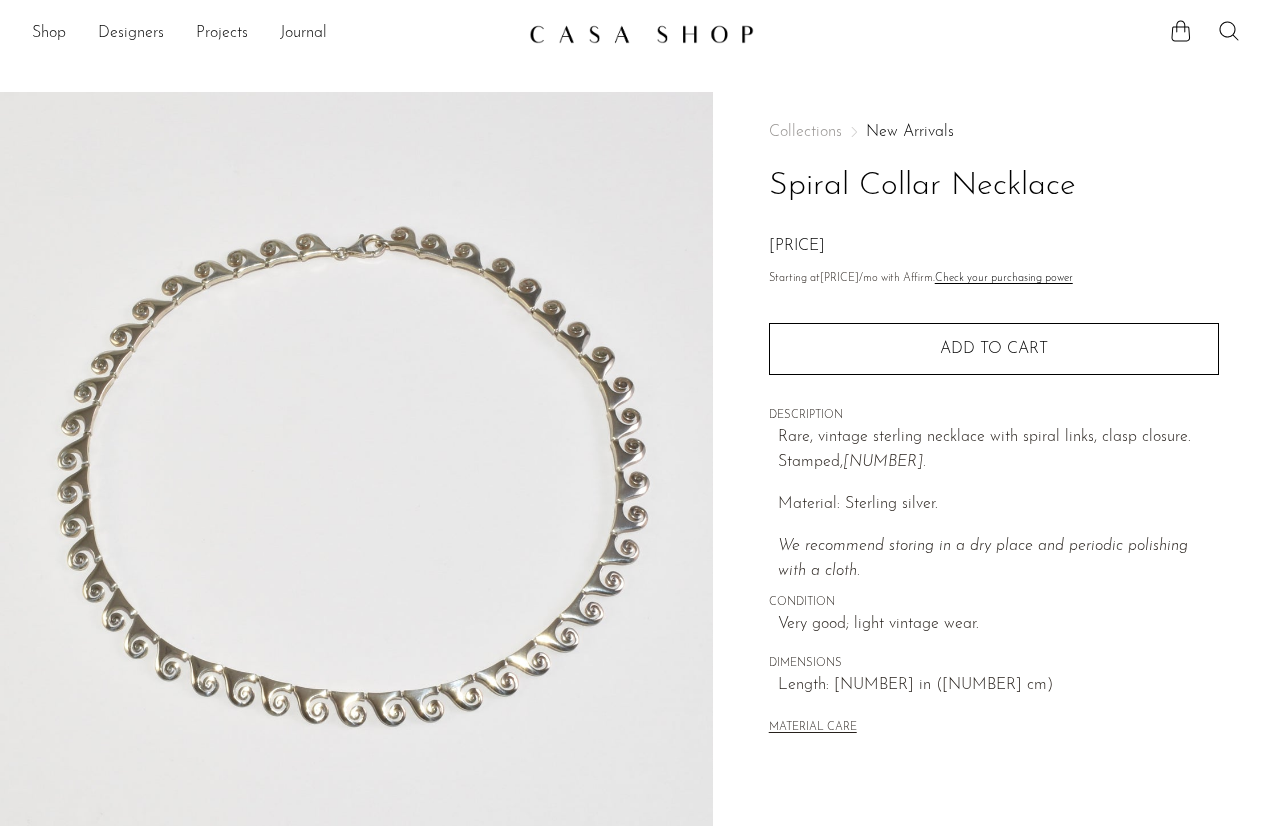 scroll, scrollTop: 476, scrollLeft: 0, axis: vertical 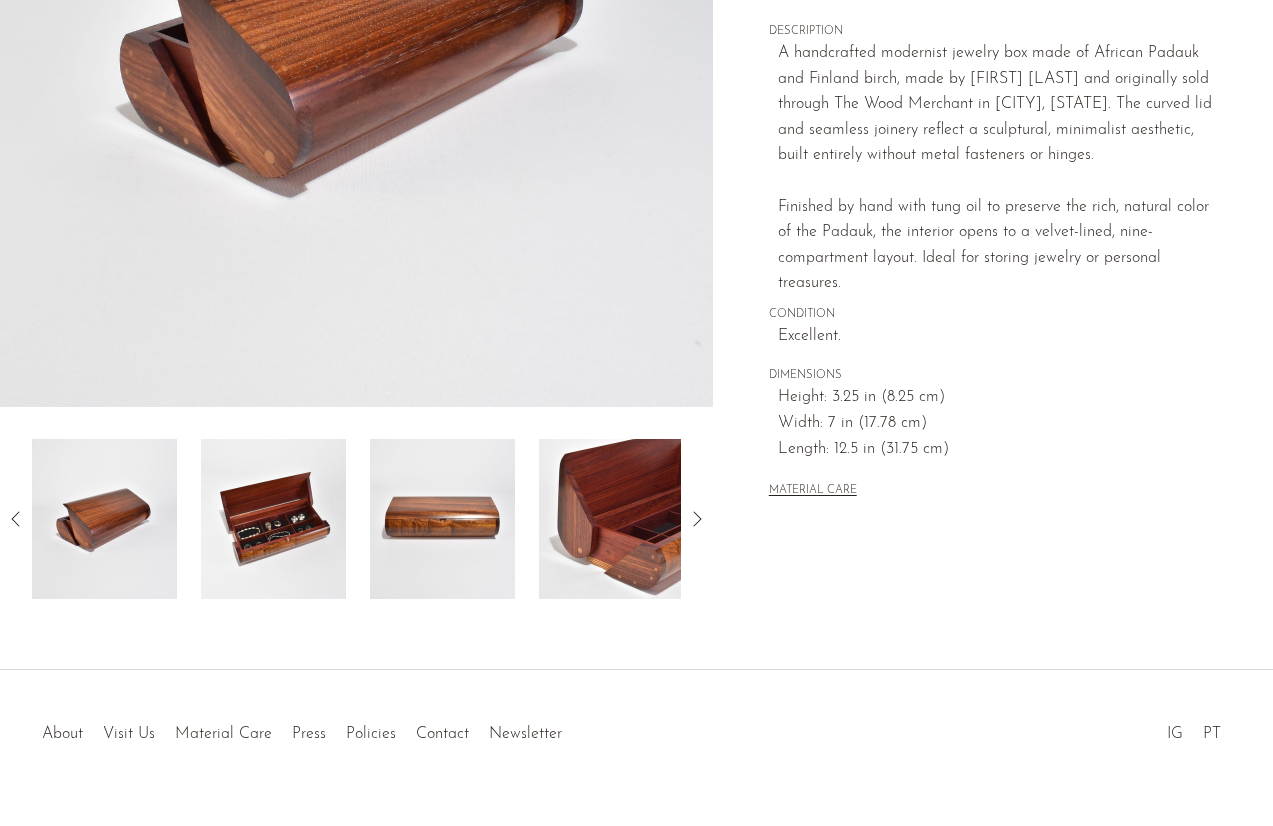 click at bounding box center (273, 519) 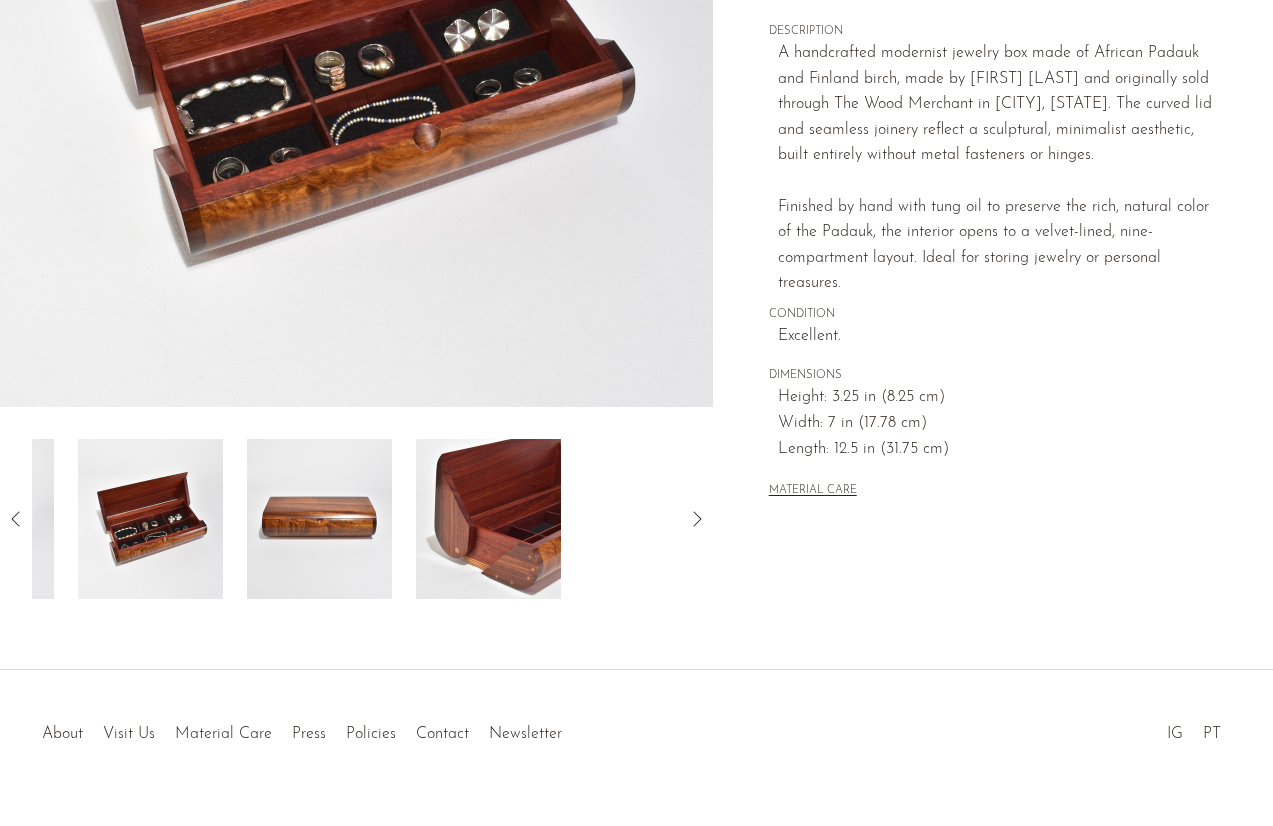 scroll, scrollTop: 114, scrollLeft: 0, axis: vertical 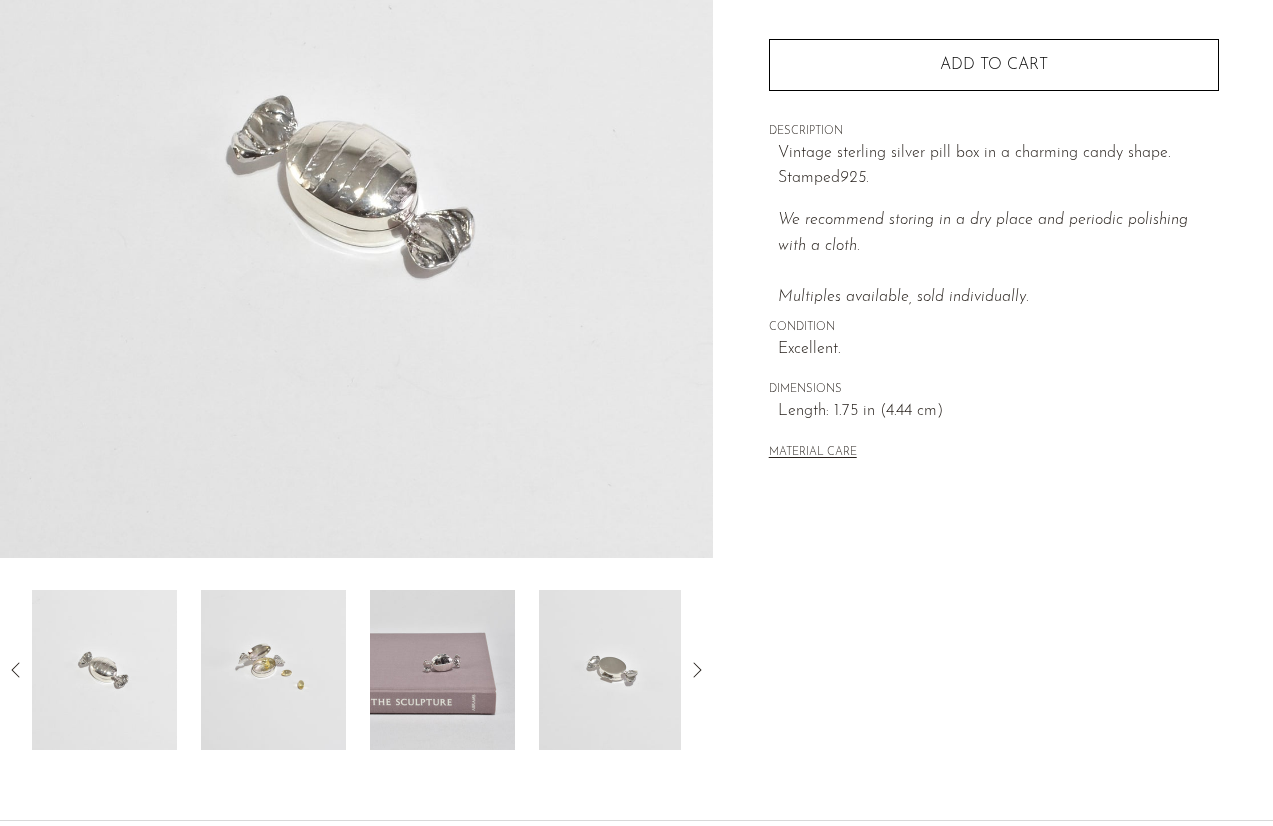 click at bounding box center (273, 670) 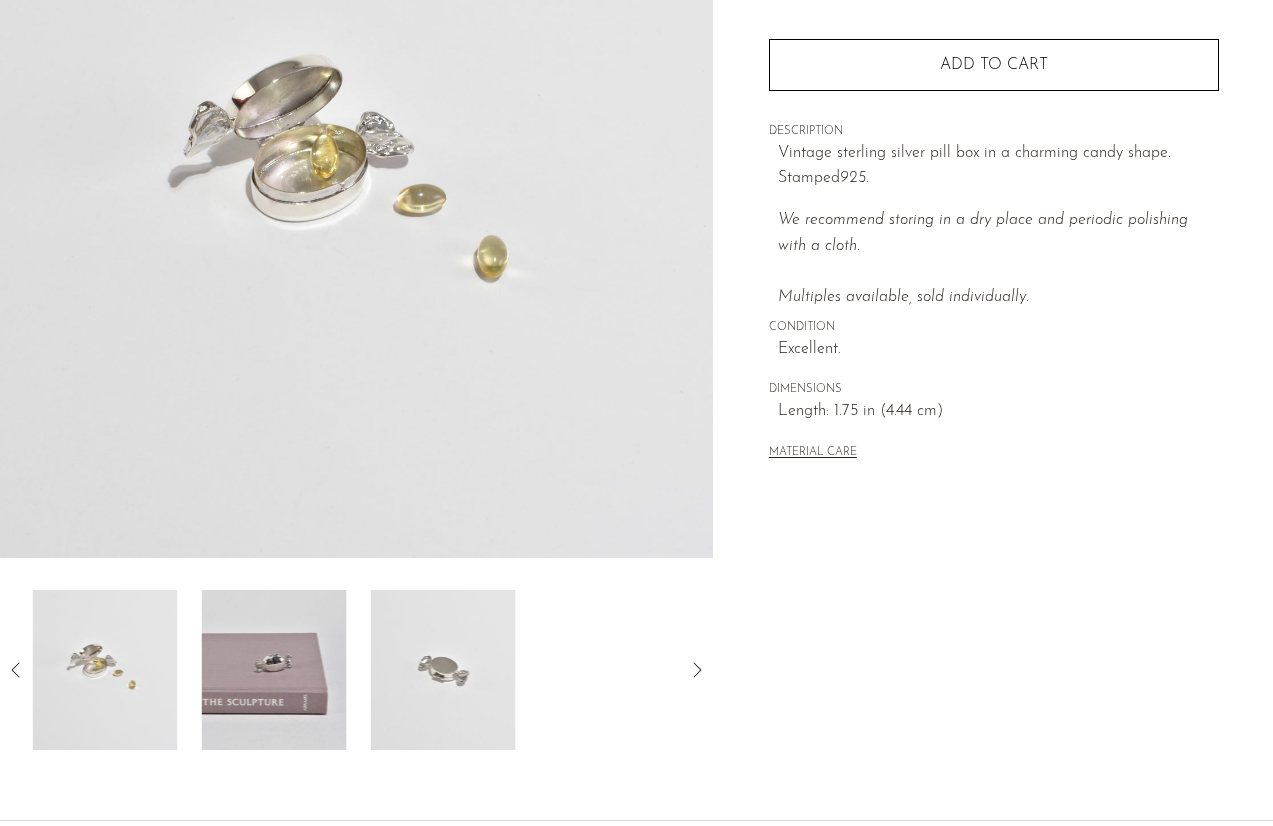 click at bounding box center [443, 670] 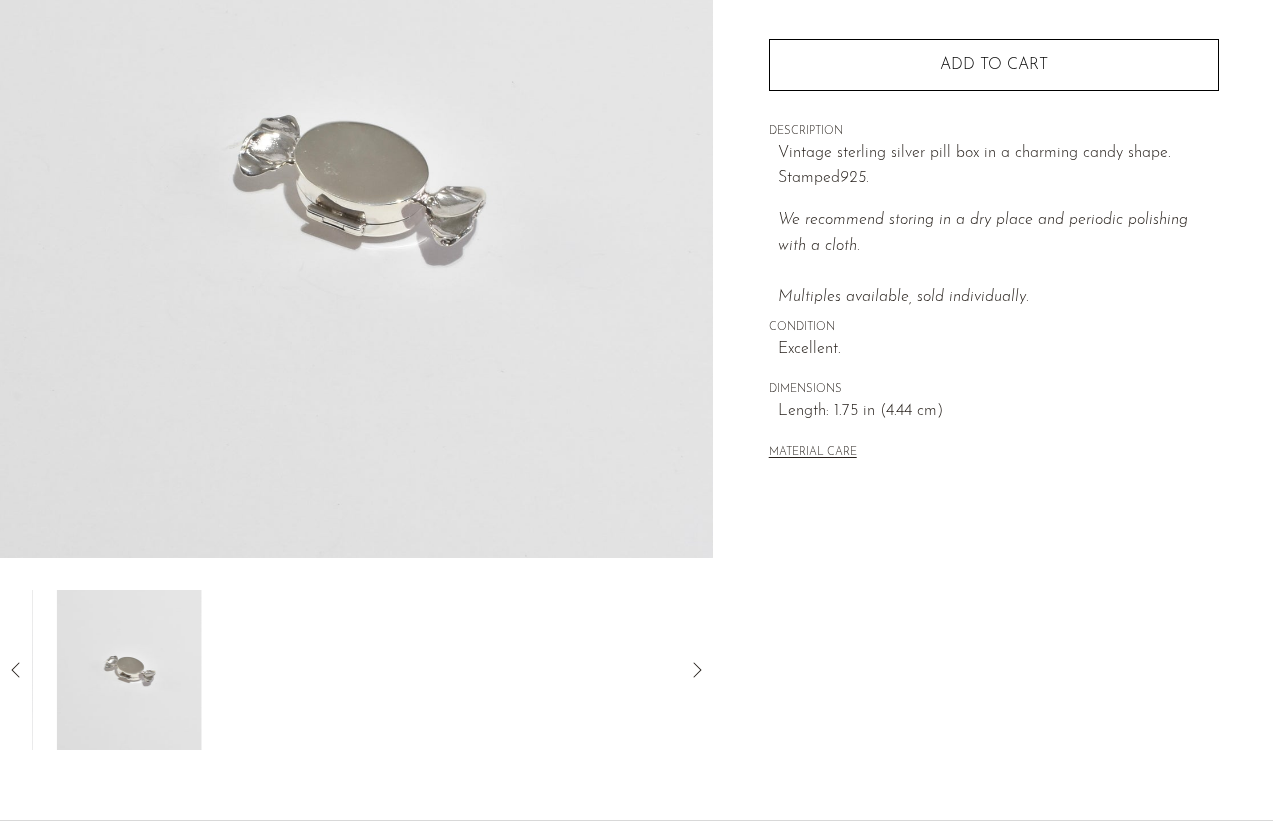 click at bounding box center [356, 670] 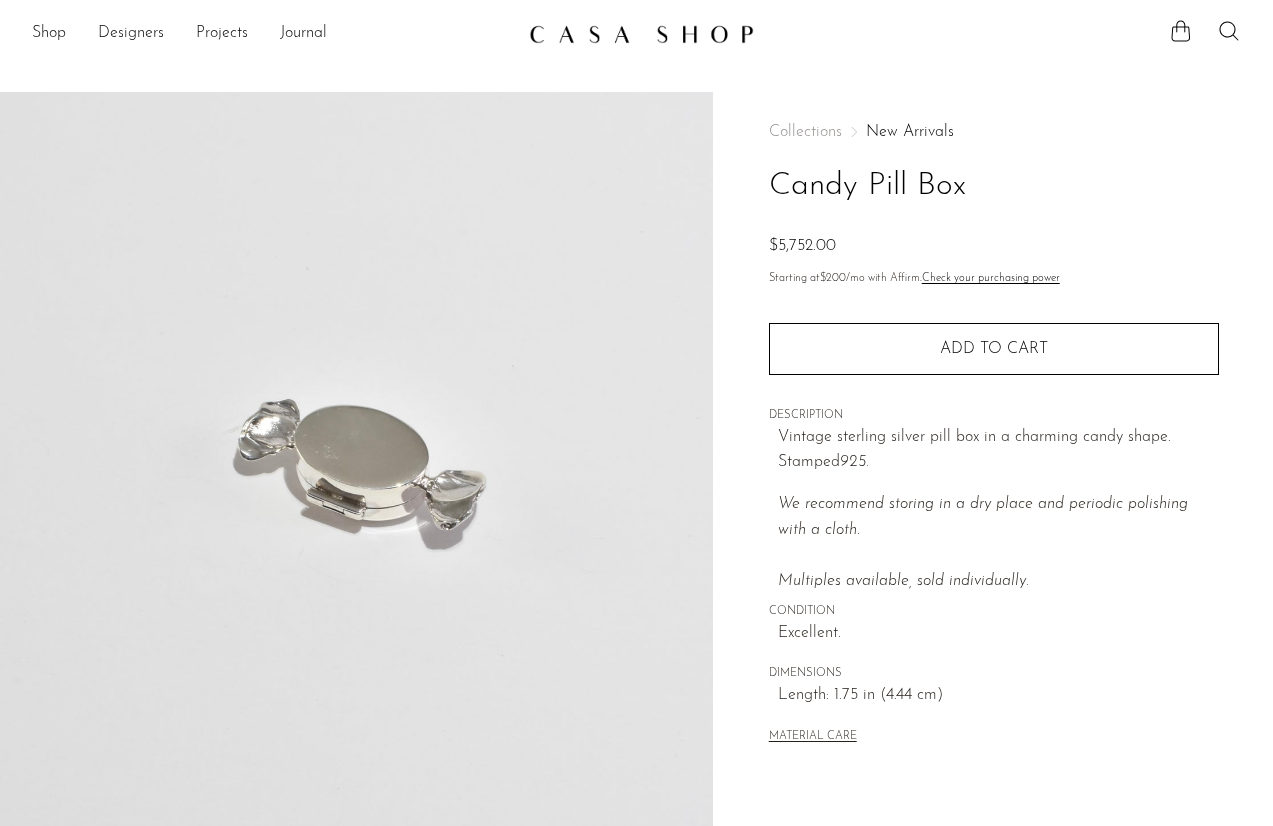 scroll, scrollTop: 12, scrollLeft: 0, axis: vertical 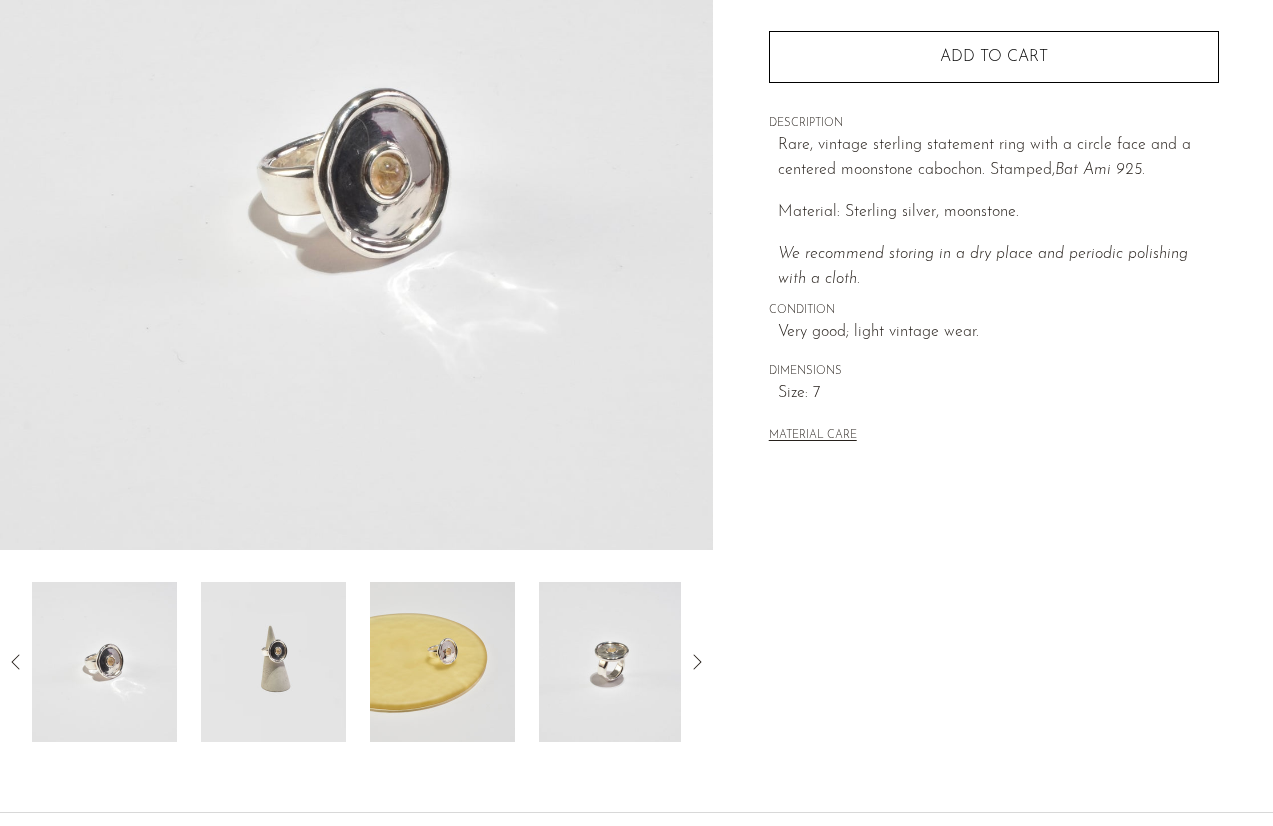 click at bounding box center [442, 662] 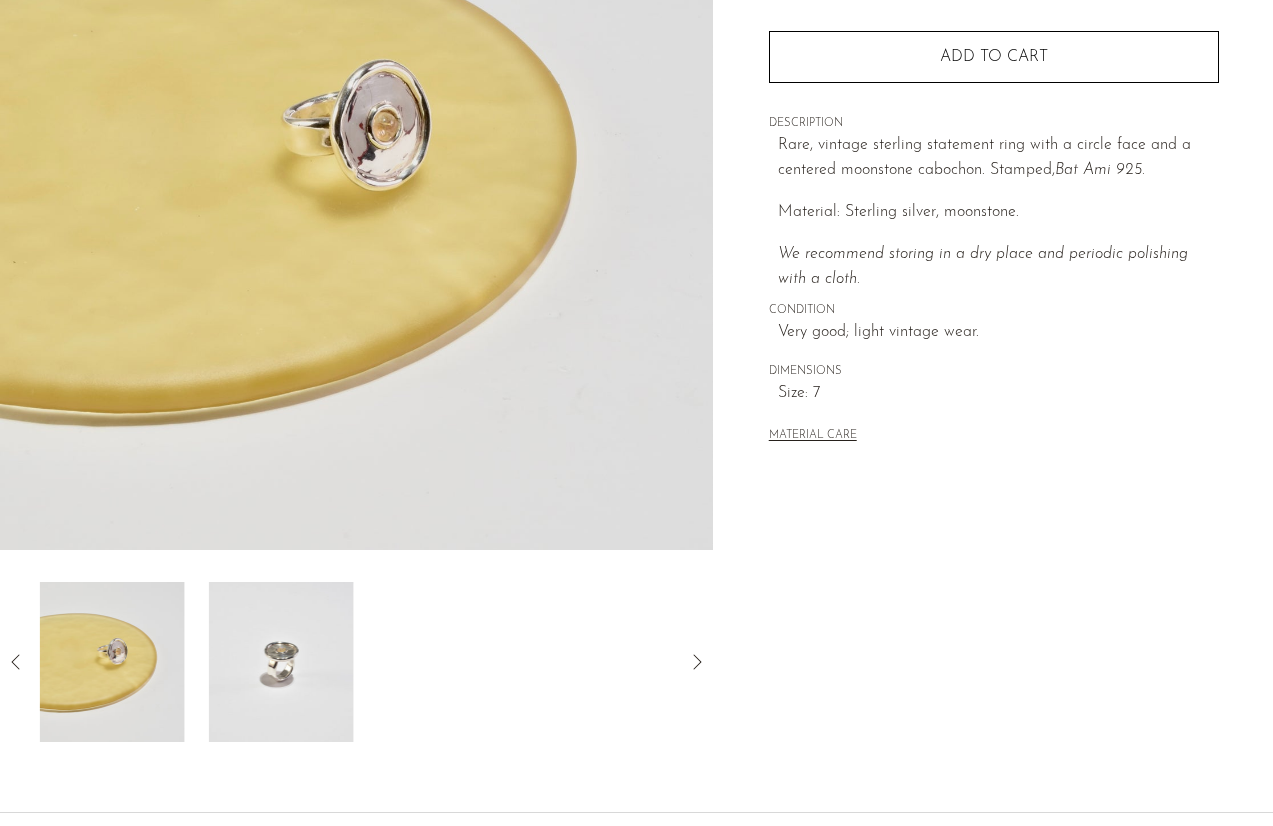 click at bounding box center [356, 662] 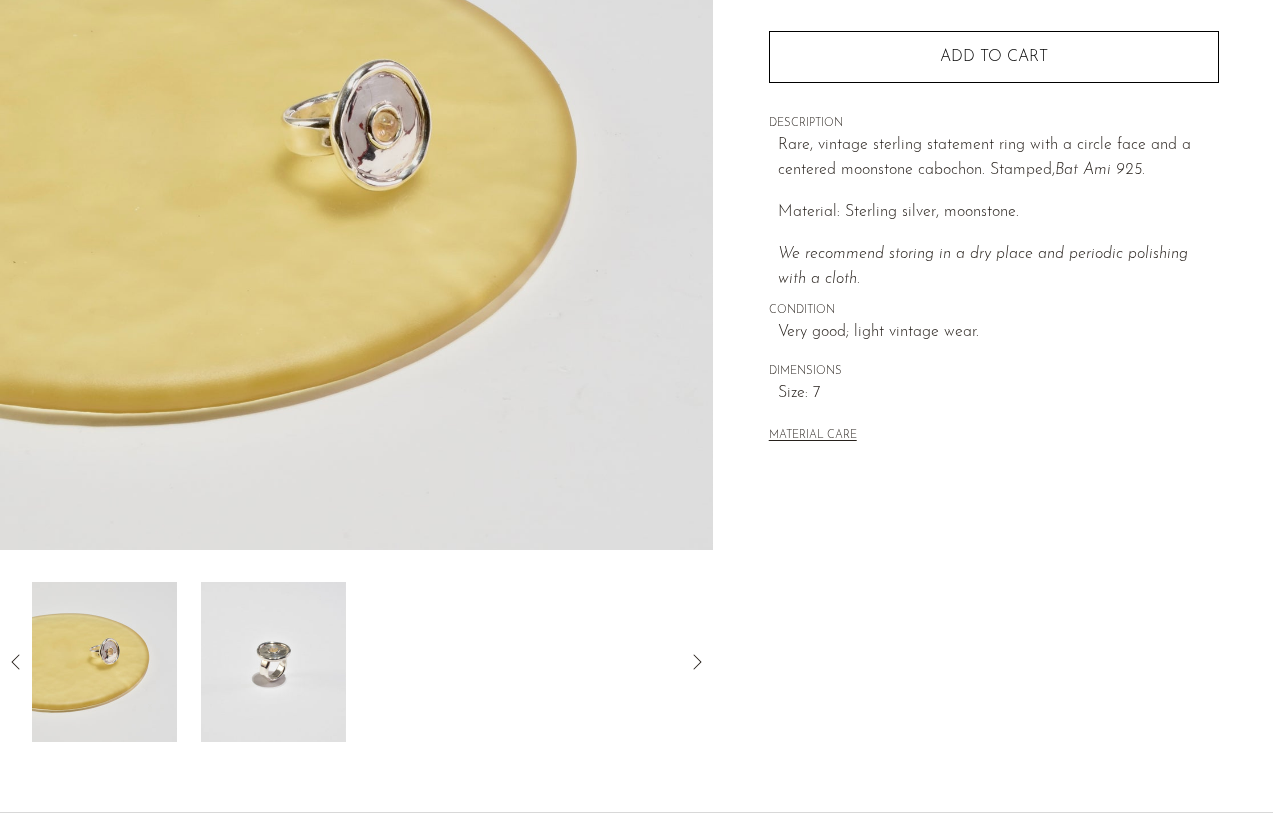 click at bounding box center (356, 662) 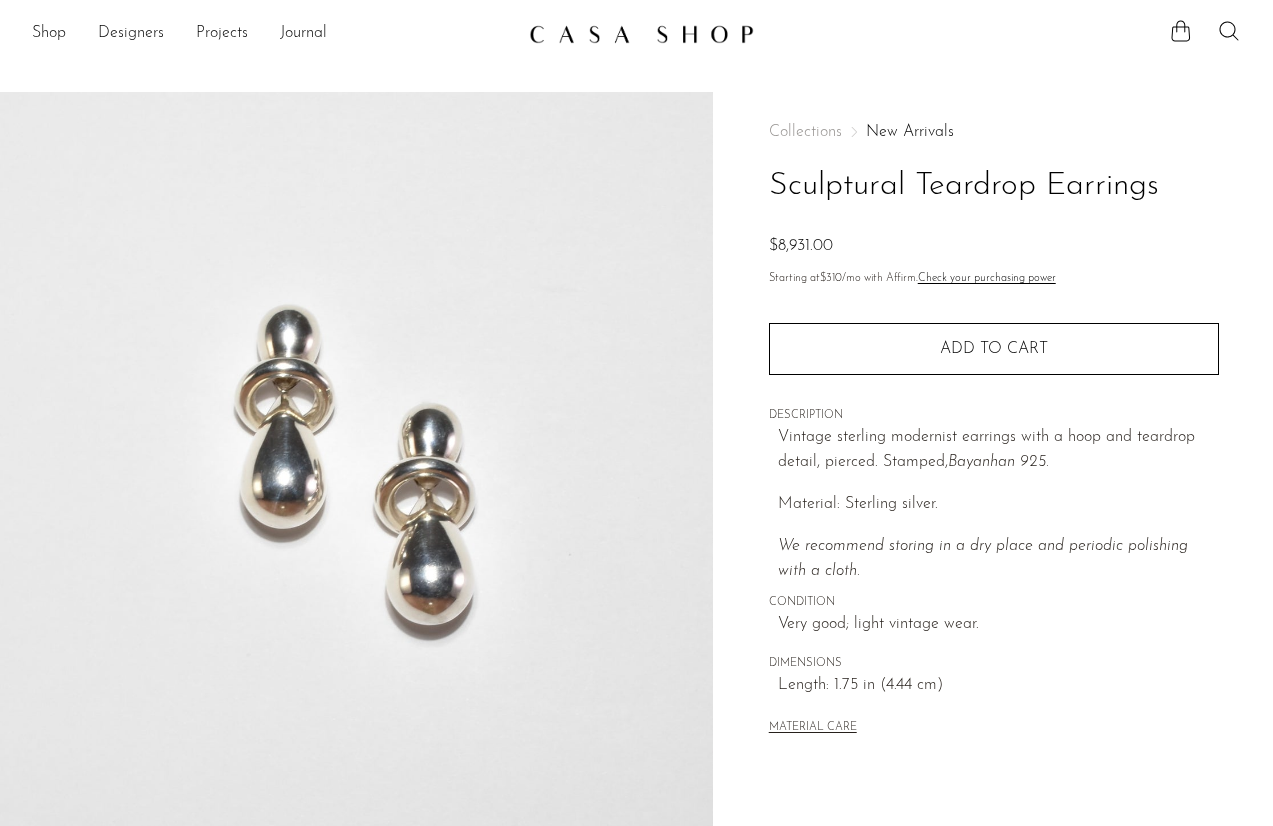scroll, scrollTop: 476, scrollLeft: 0, axis: vertical 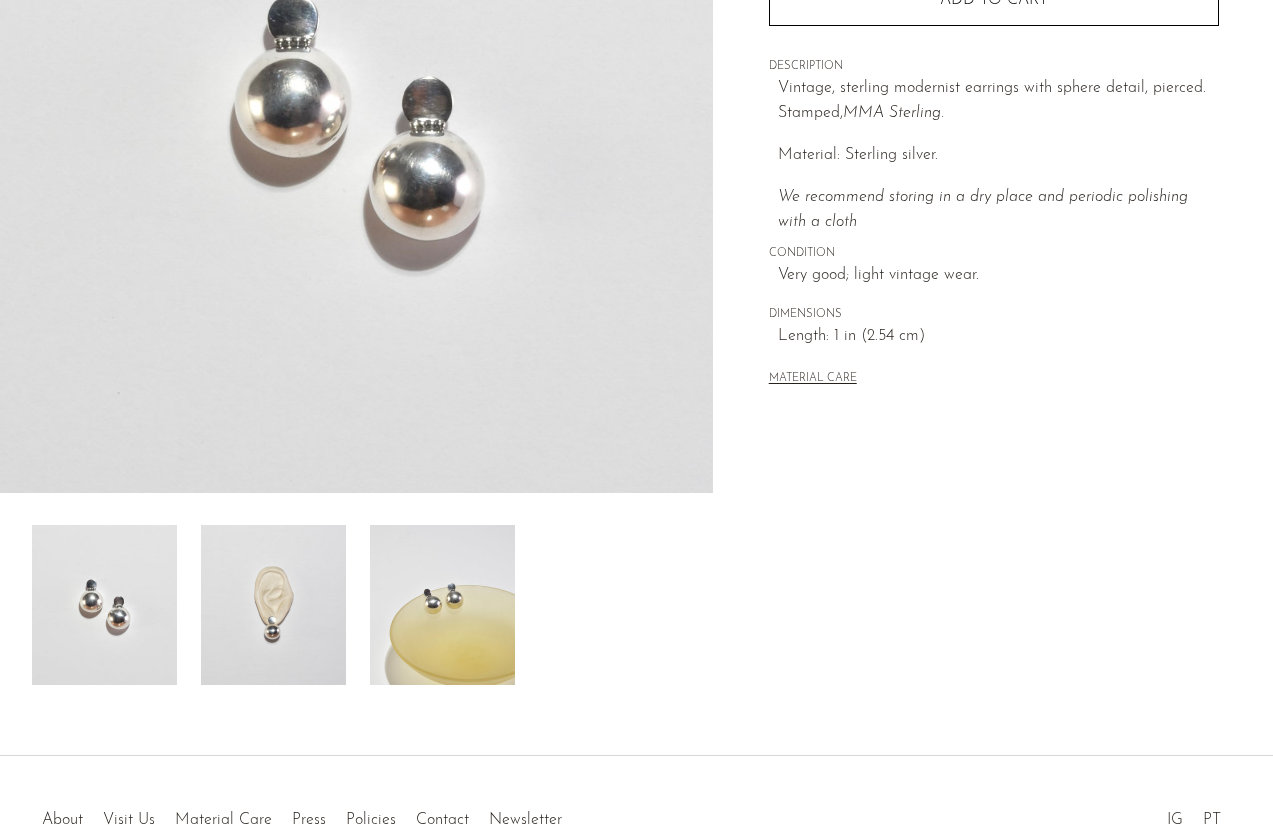 click at bounding box center [273, 605] 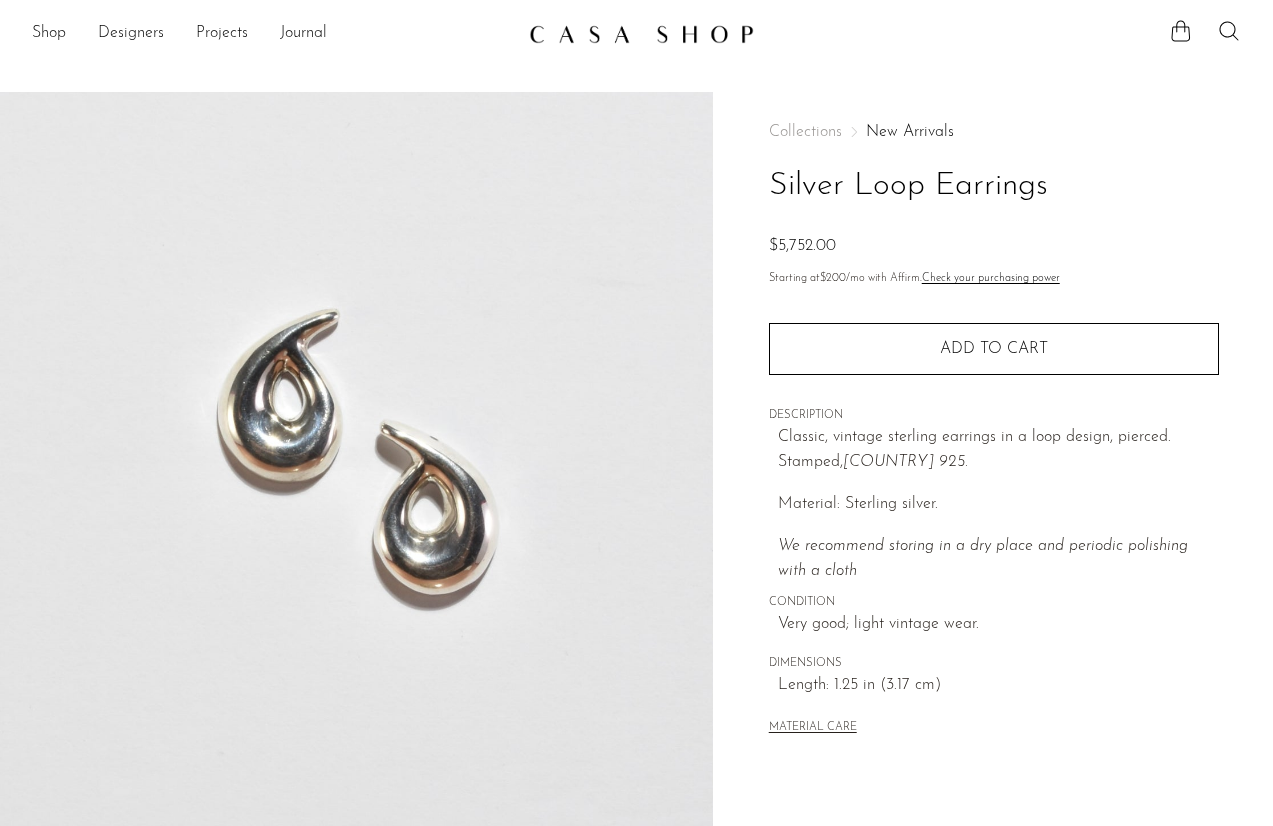 scroll, scrollTop: 476, scrollLeft: 0, axis: vertical 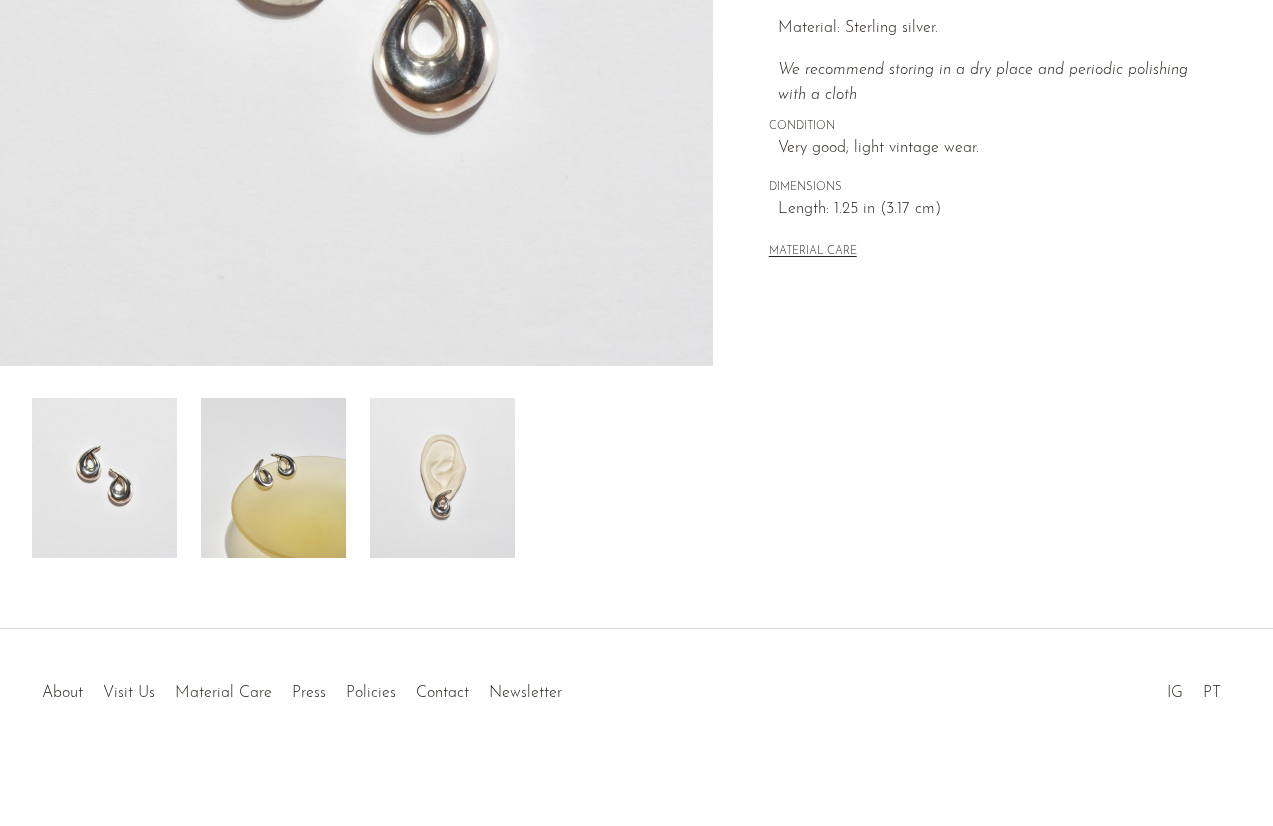 click at bounding box center (442, 478) 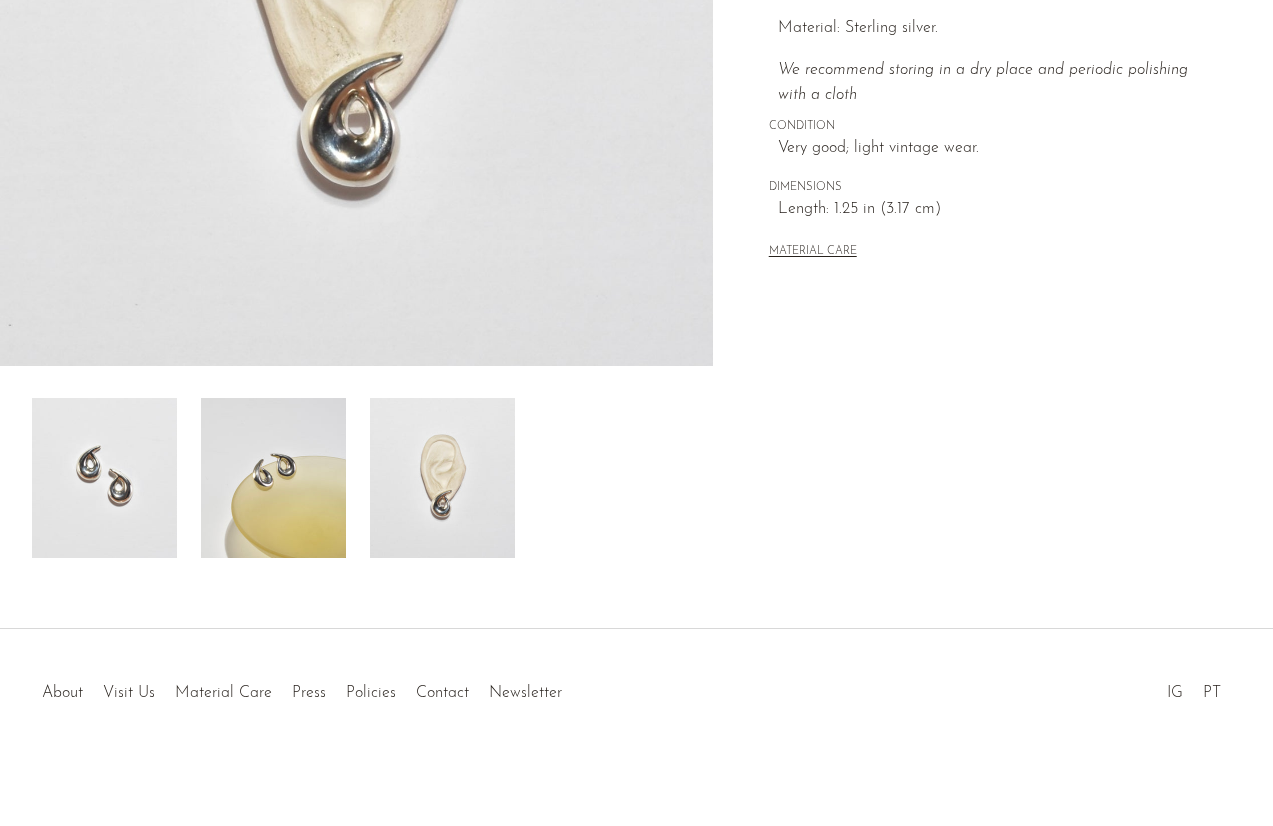 scroll, scrollTop: 235, scrollLeft: 0, axis: vertical 